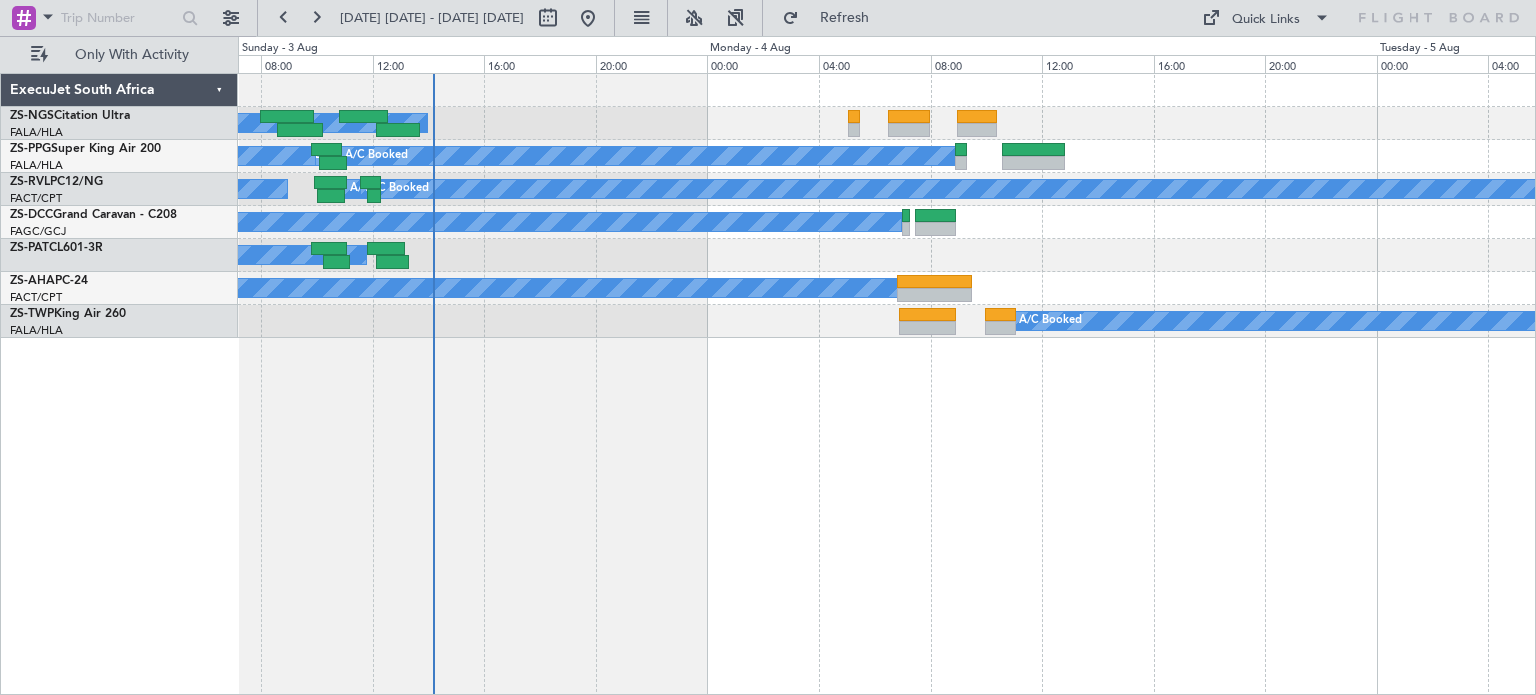 scroll, scrollTop: 0, scrollLeft: 0, axis: both 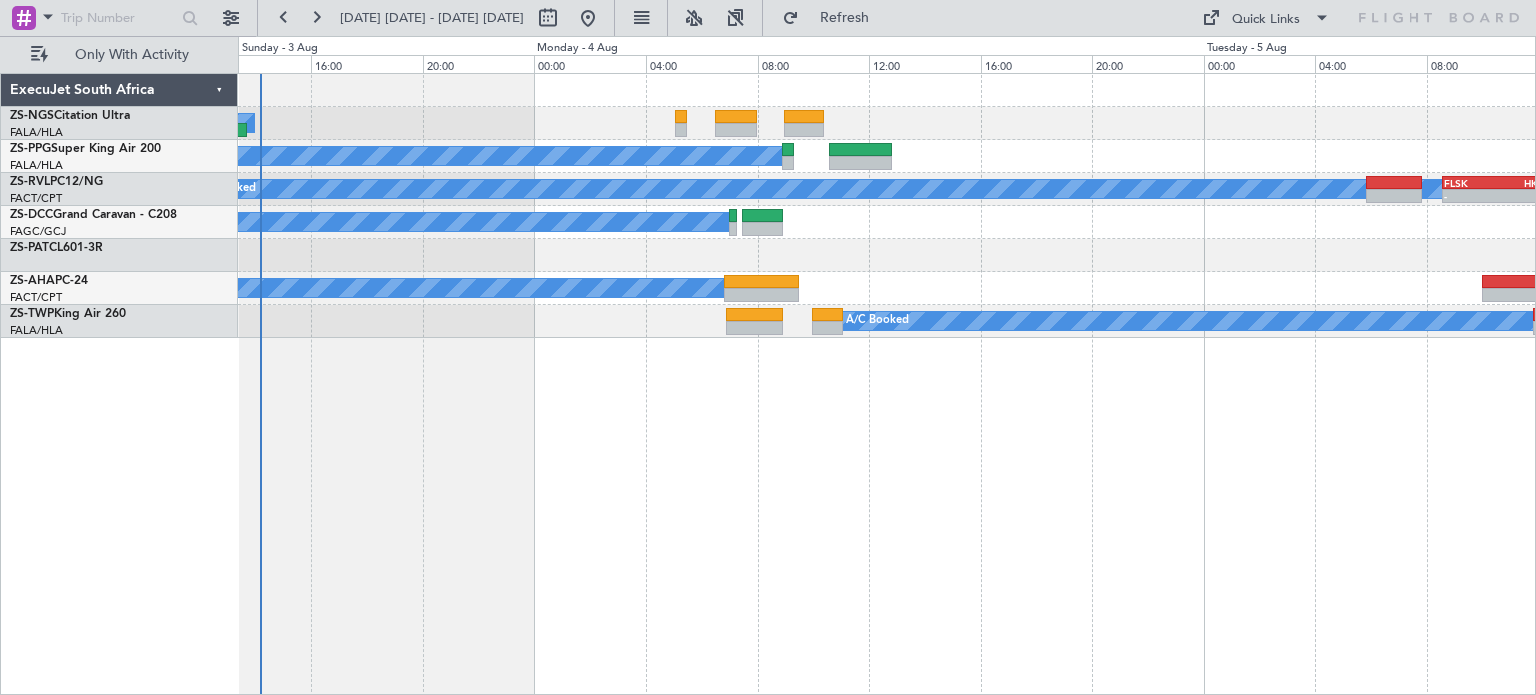 click on "[AIRLINE] A/C Booked [DATE]" 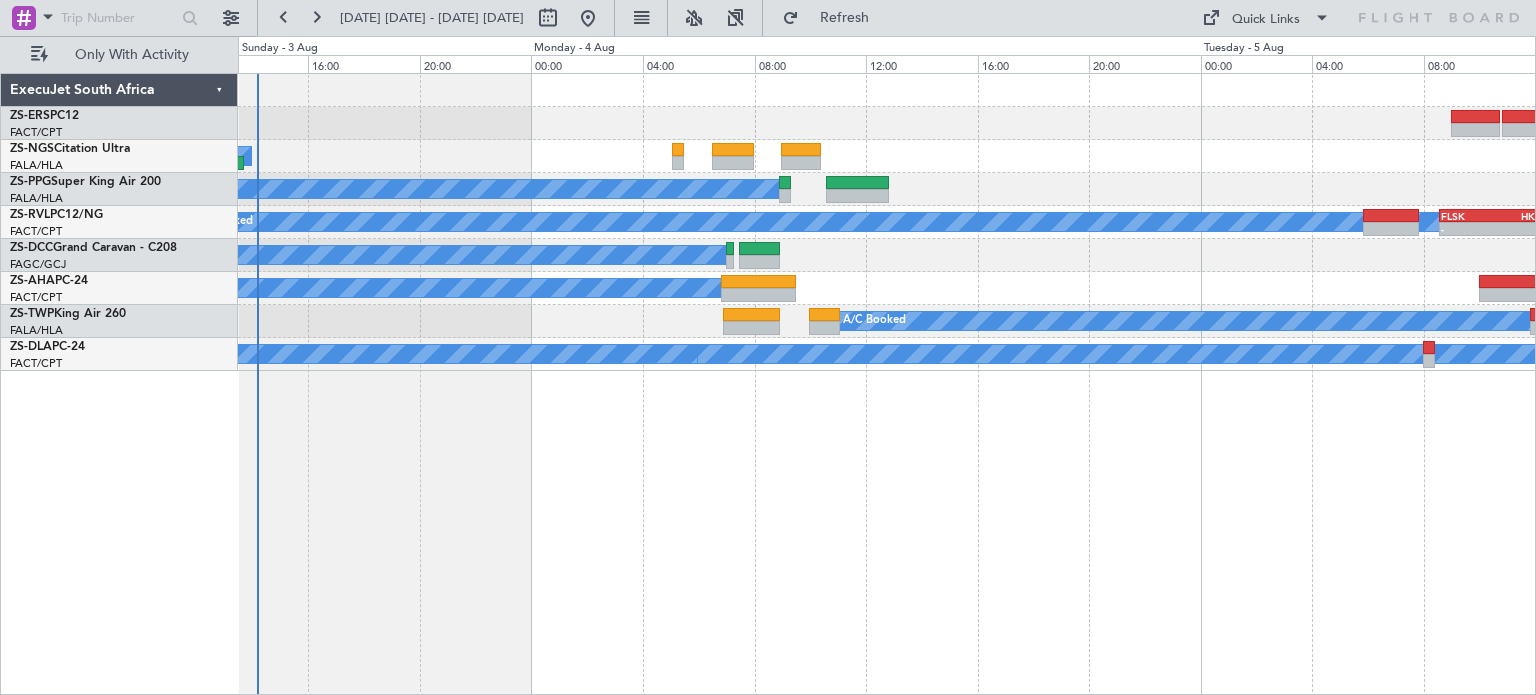 click on "[AIRLINE] A/C Booked [DATE]" 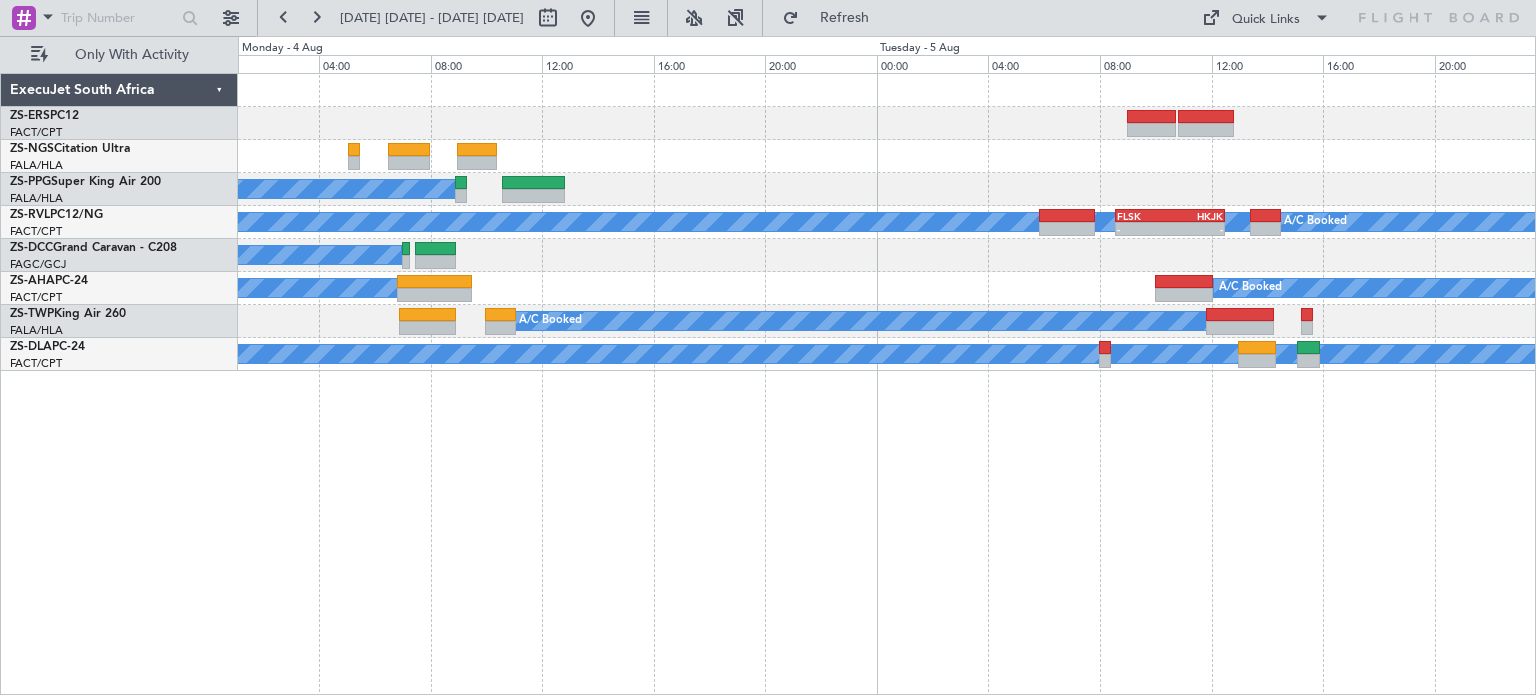 click on "A/C Booked
A/C Booked
A/C Booked
A/C Booked
A/C Booked
A/C Booked
A/C Booked
A/C Booked
A/C Booked
-
-
FLSK
08:35 Z
HKJK
12:30 Z
A/C Booked
A/C Booked
A/C Booked
A/C Booked
A/C Booked
A/C Booked
A/C Booked
A/C Booked
A/C Booked
A/C Unavailable
A/C Booked" 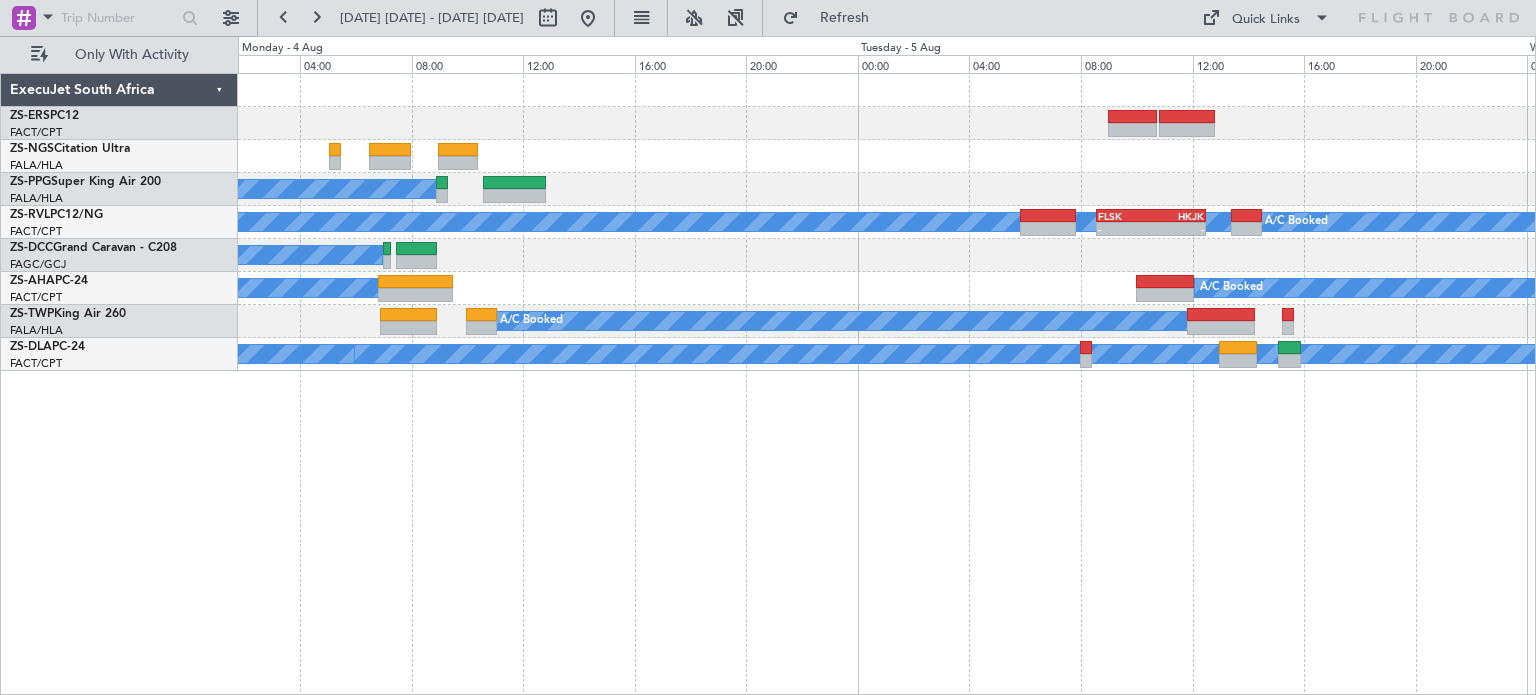 click on "[AIRLINE] A/C Booked [DATE]" 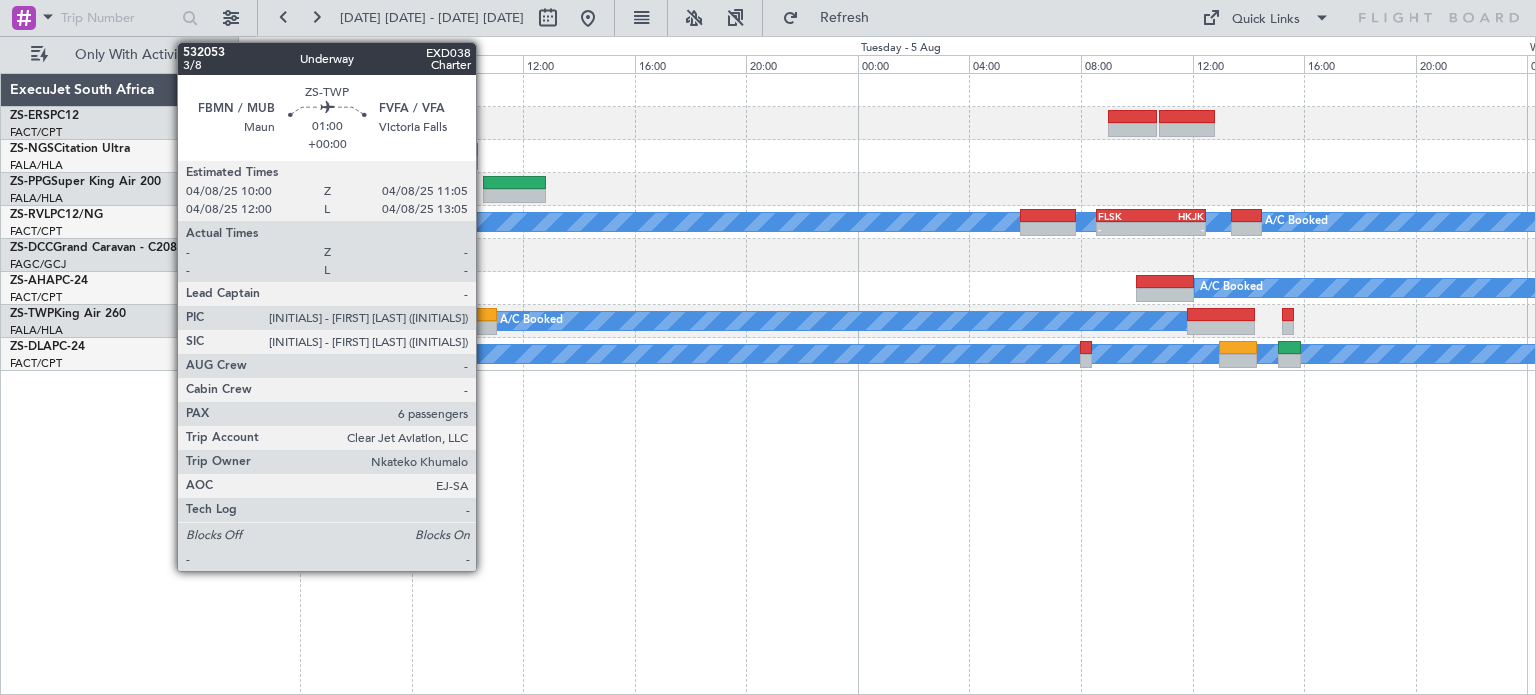 click 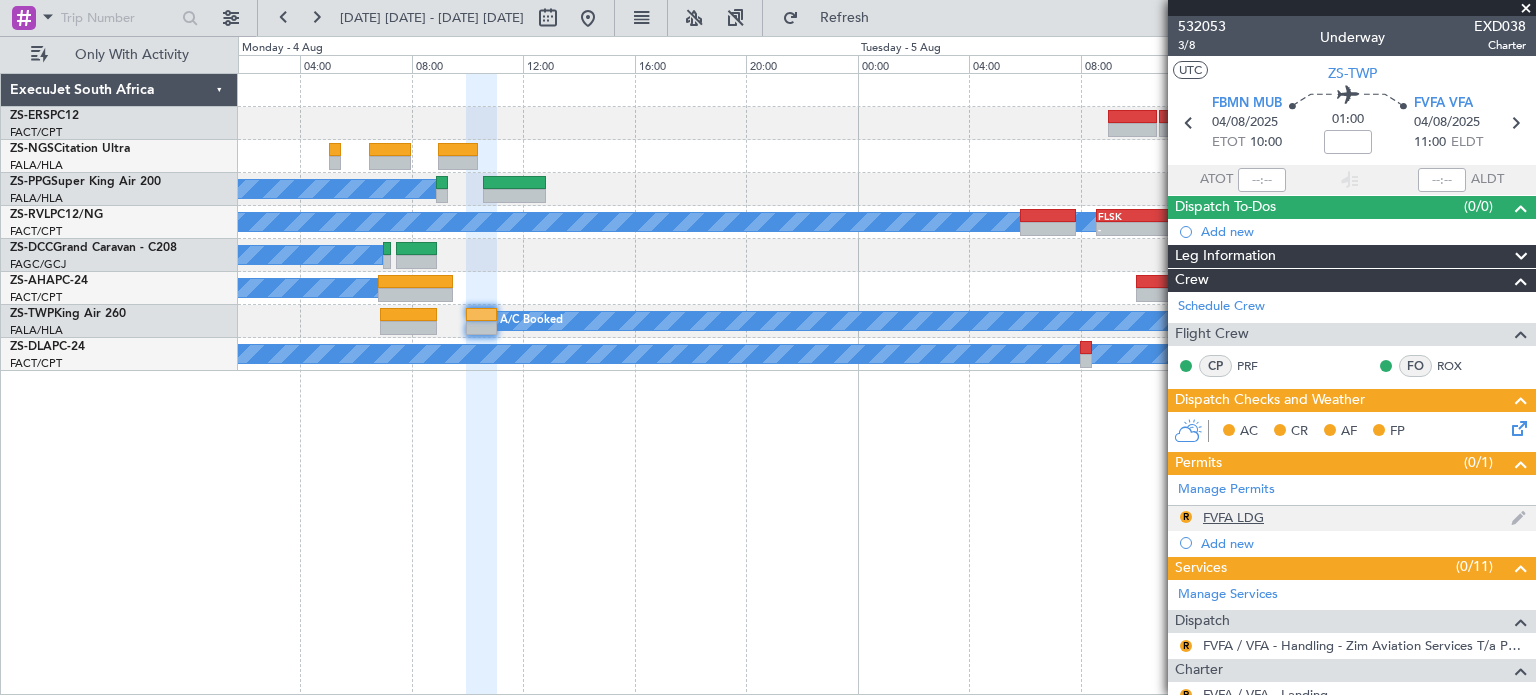 click on "FVFA LDG" at bounding box center [1233, 517] 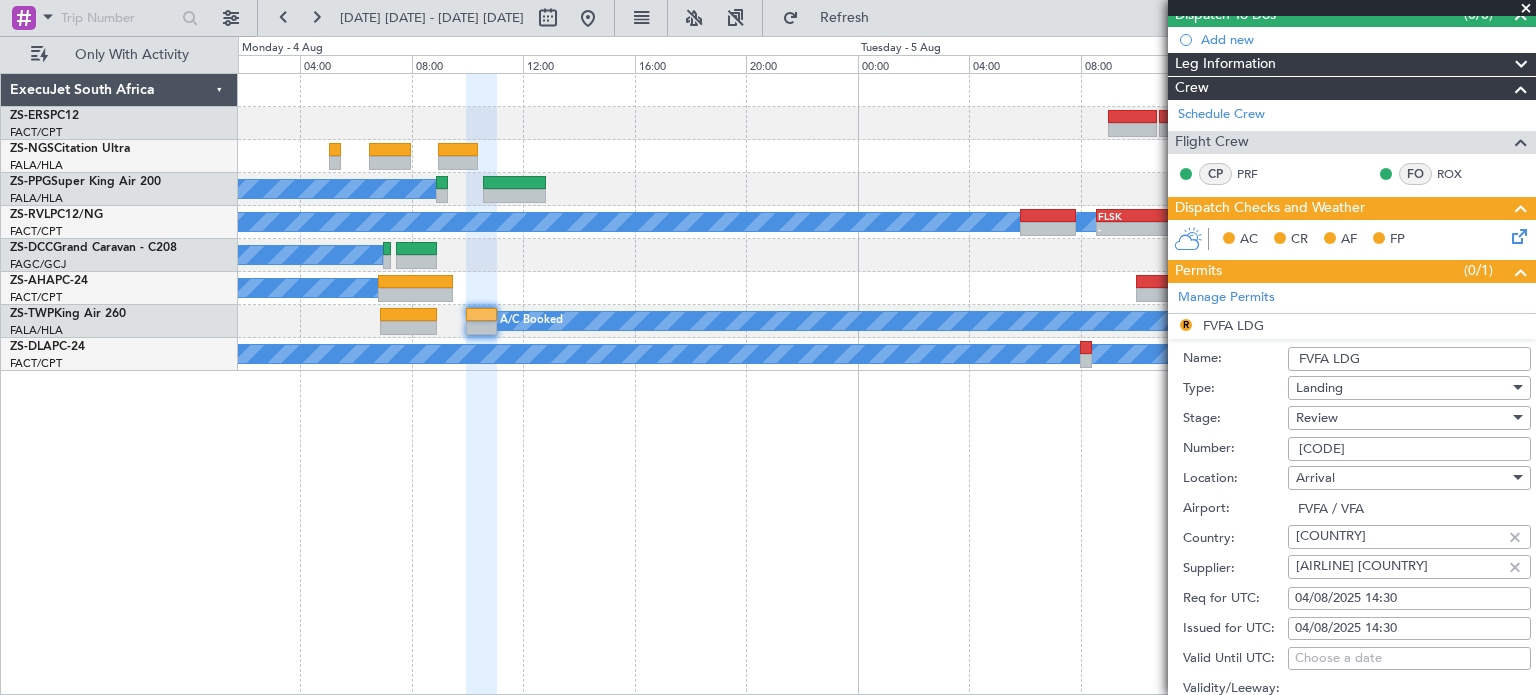scroll, scrollTop: 195, scrollLeft: 0, axis: vertical 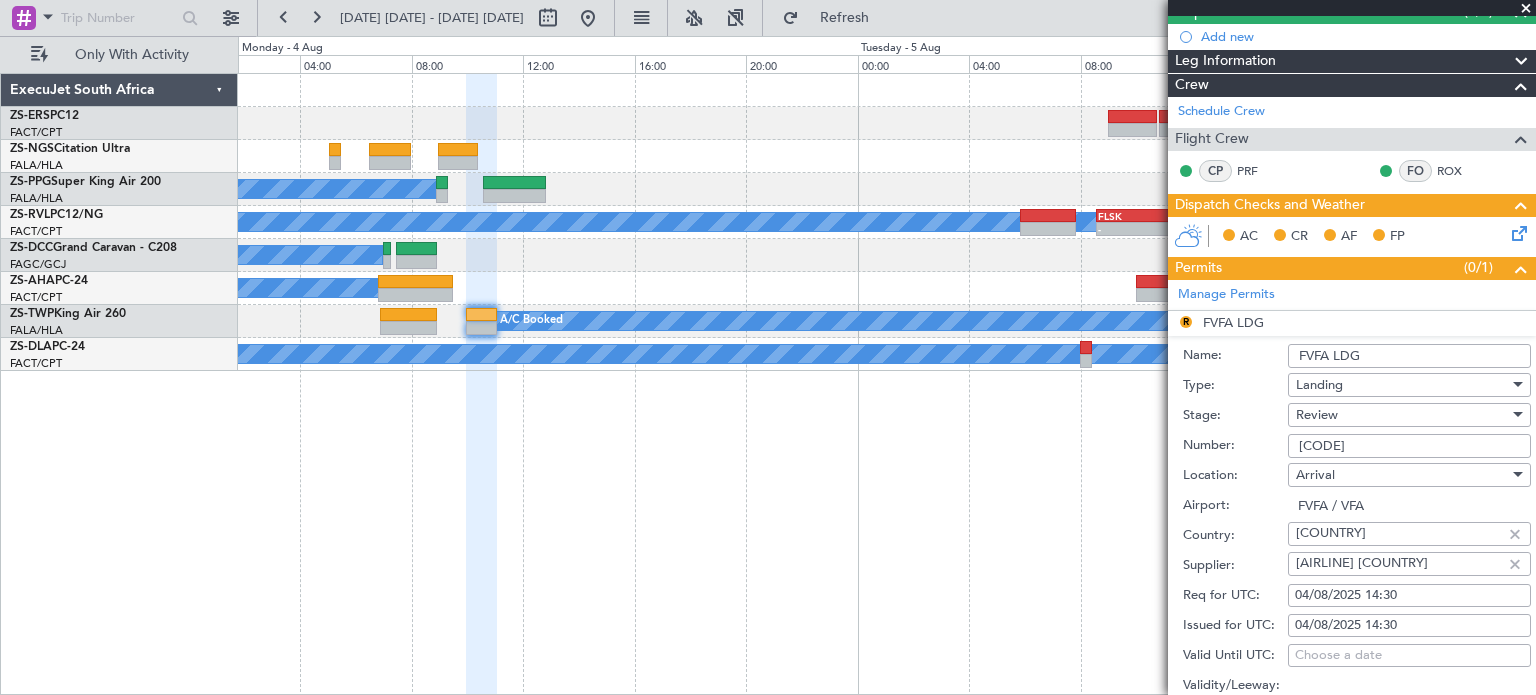 drag, startPoint x: 1377, startPoint y: 443, endPoint x: 1300, endPoint y: 447, distance: 77.10383 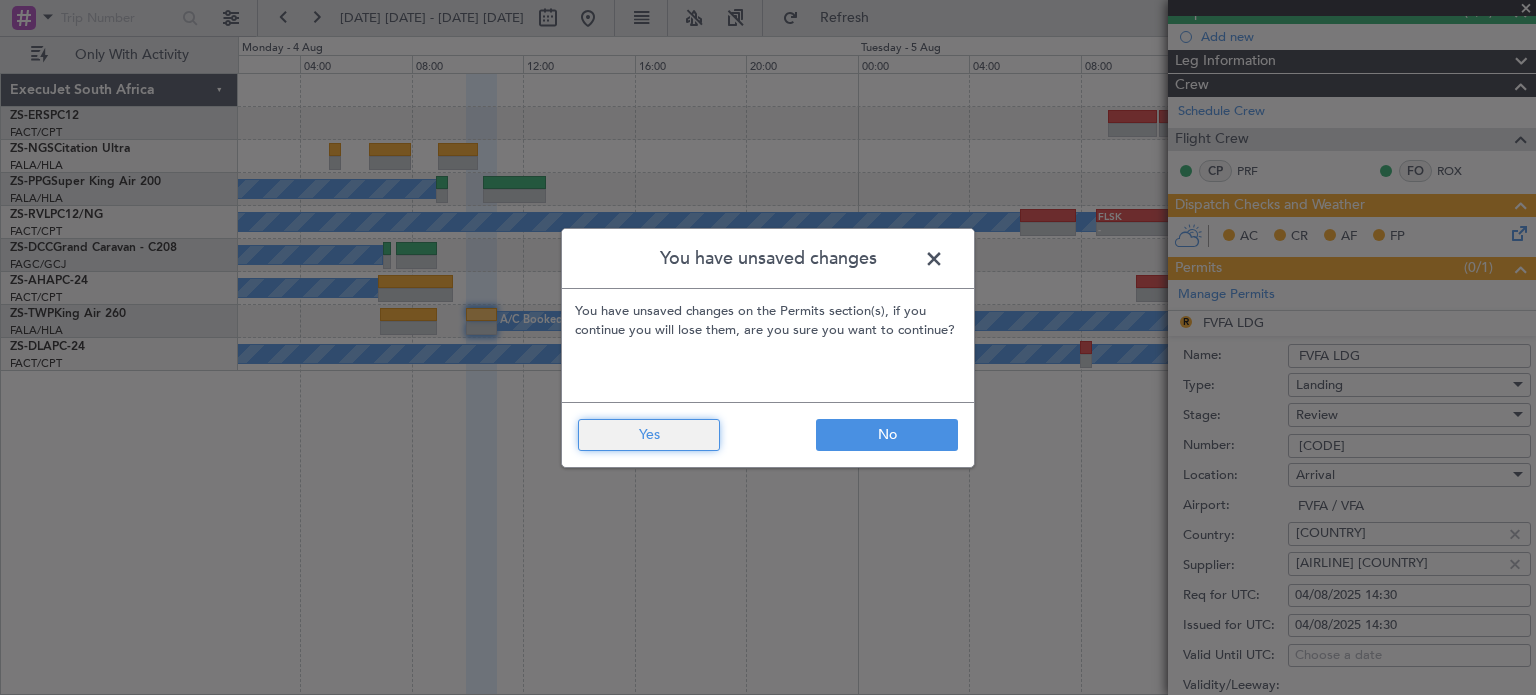 click on "Yes" 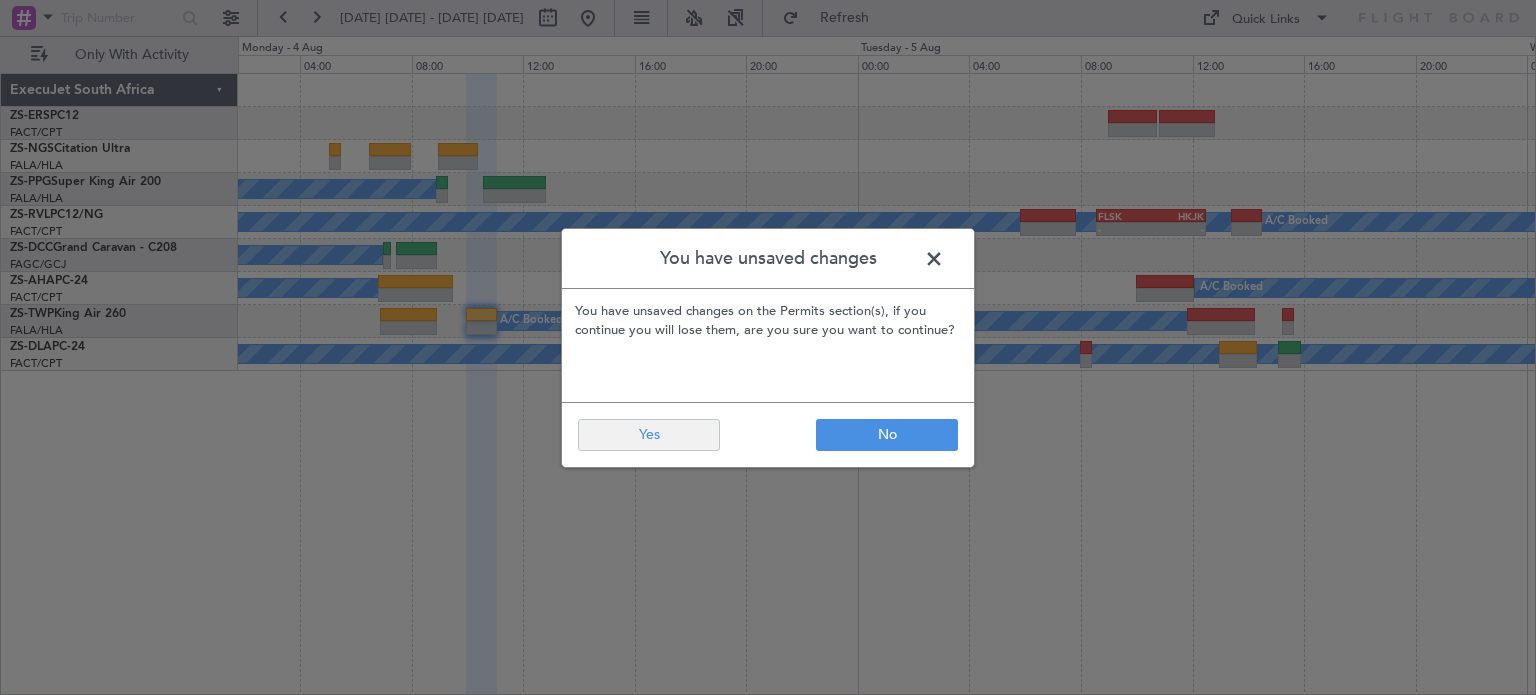 type on "0" 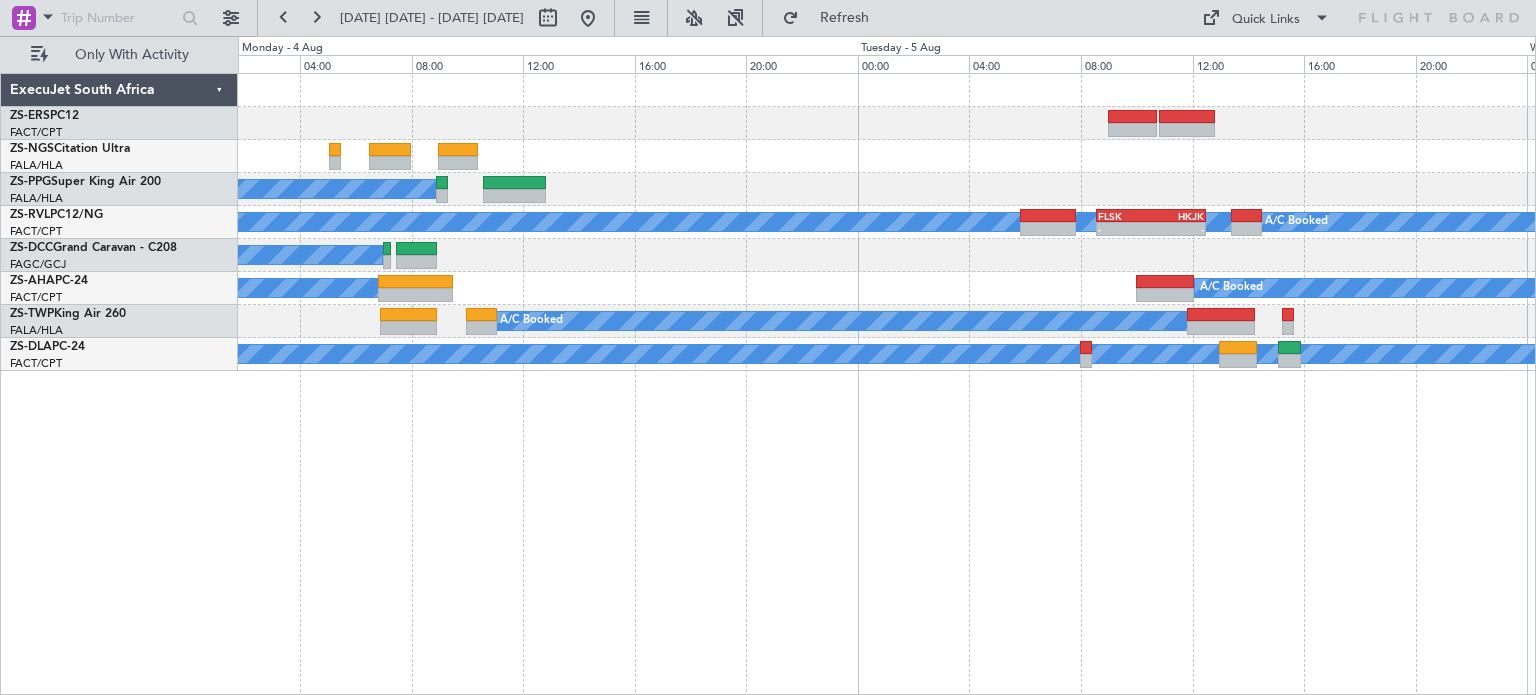 scroll, scrollTop: 0, scrollLeft: 0, axis: both 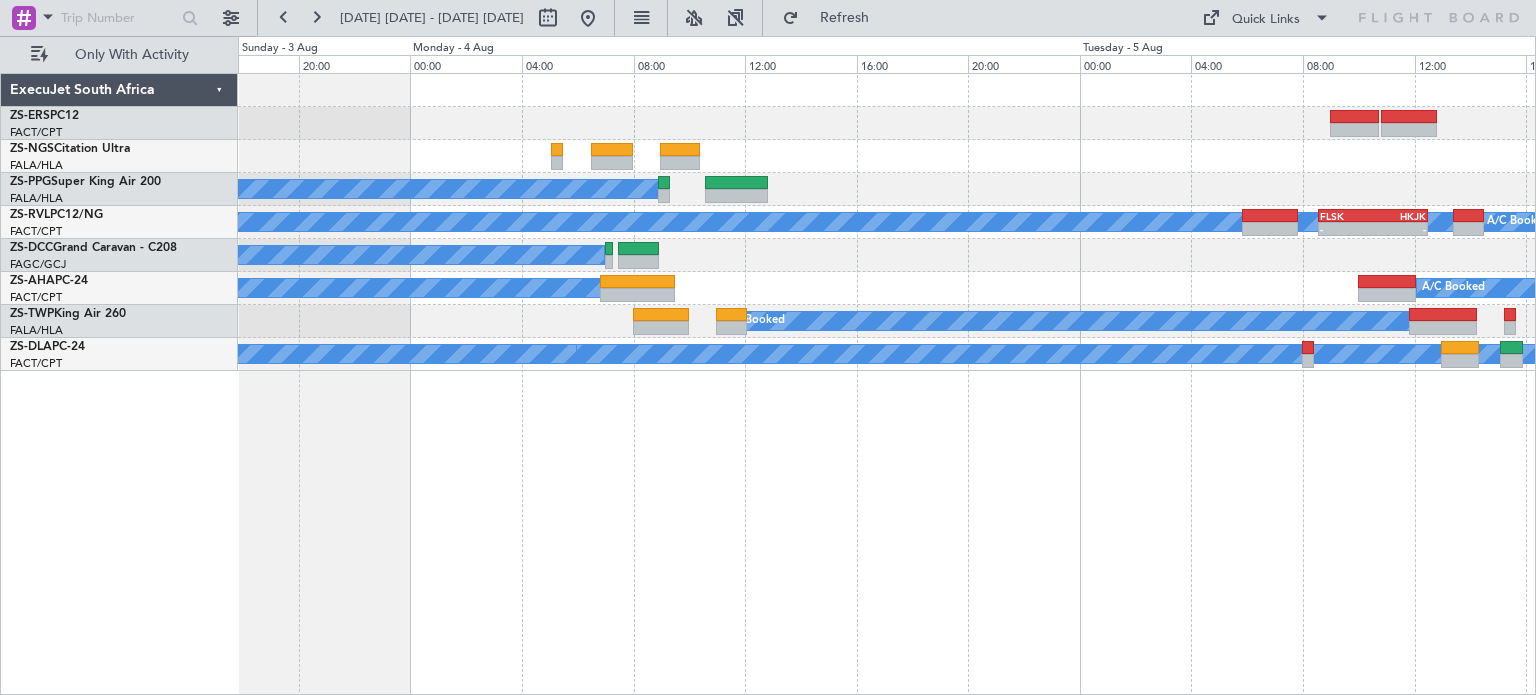 click on "[AIRLINE] A/C Booked [DATE]" 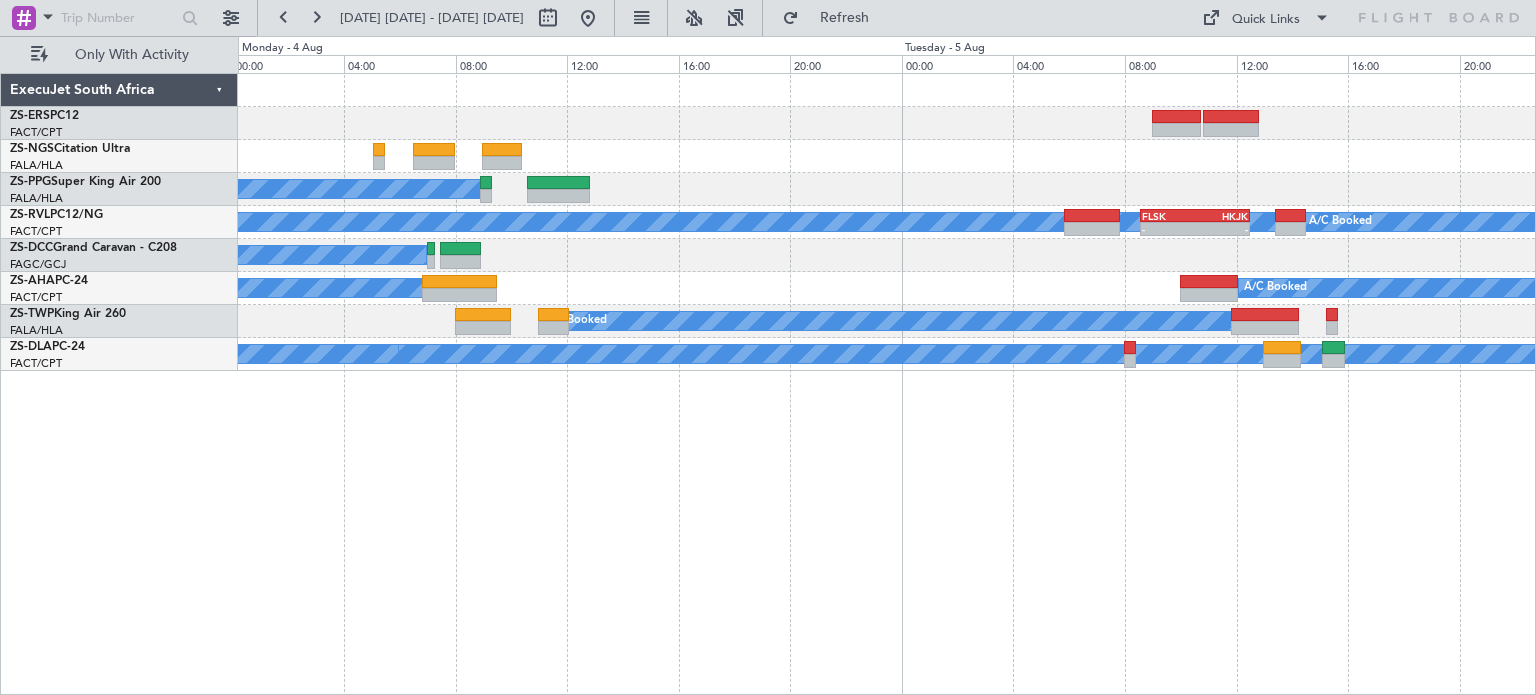 click on "[AIRLINE] A/C Booked [DATE]" 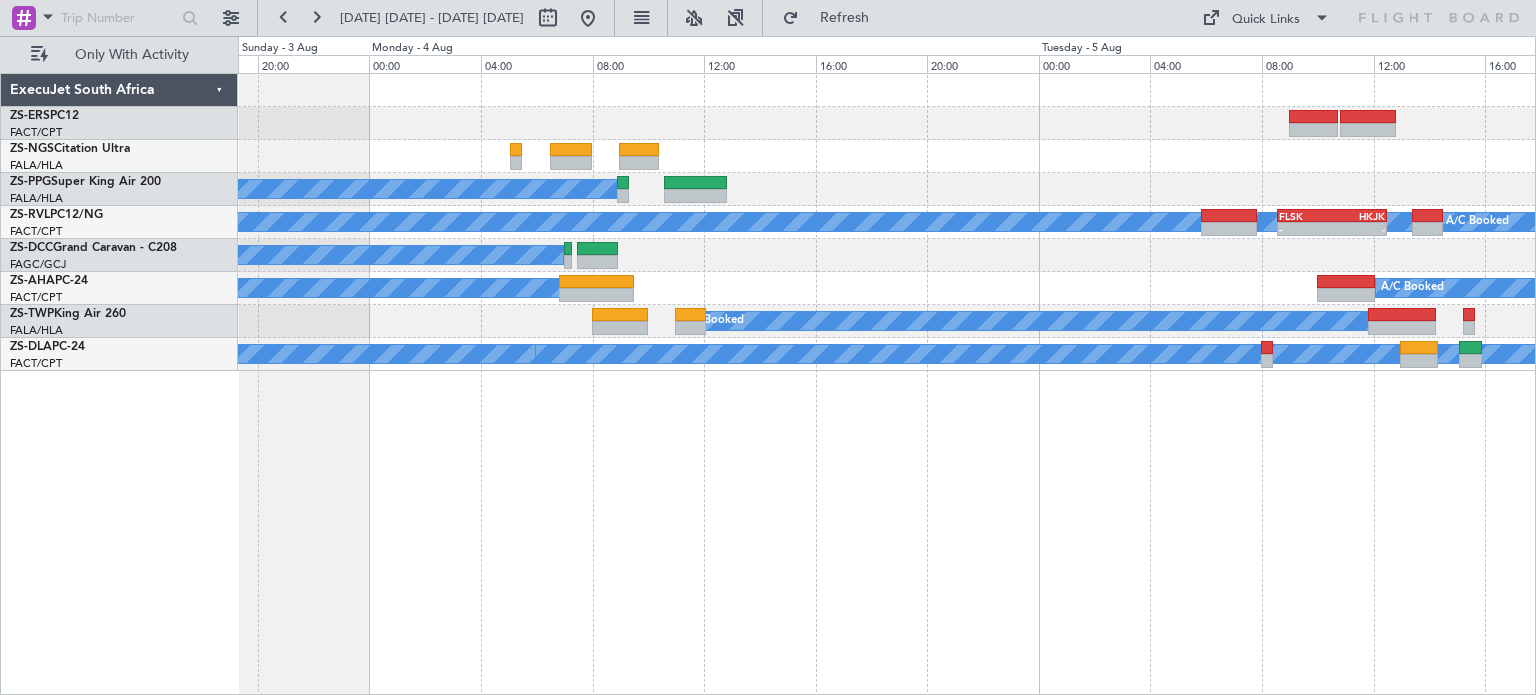 click on "[AIRLINE] A/C Booked" 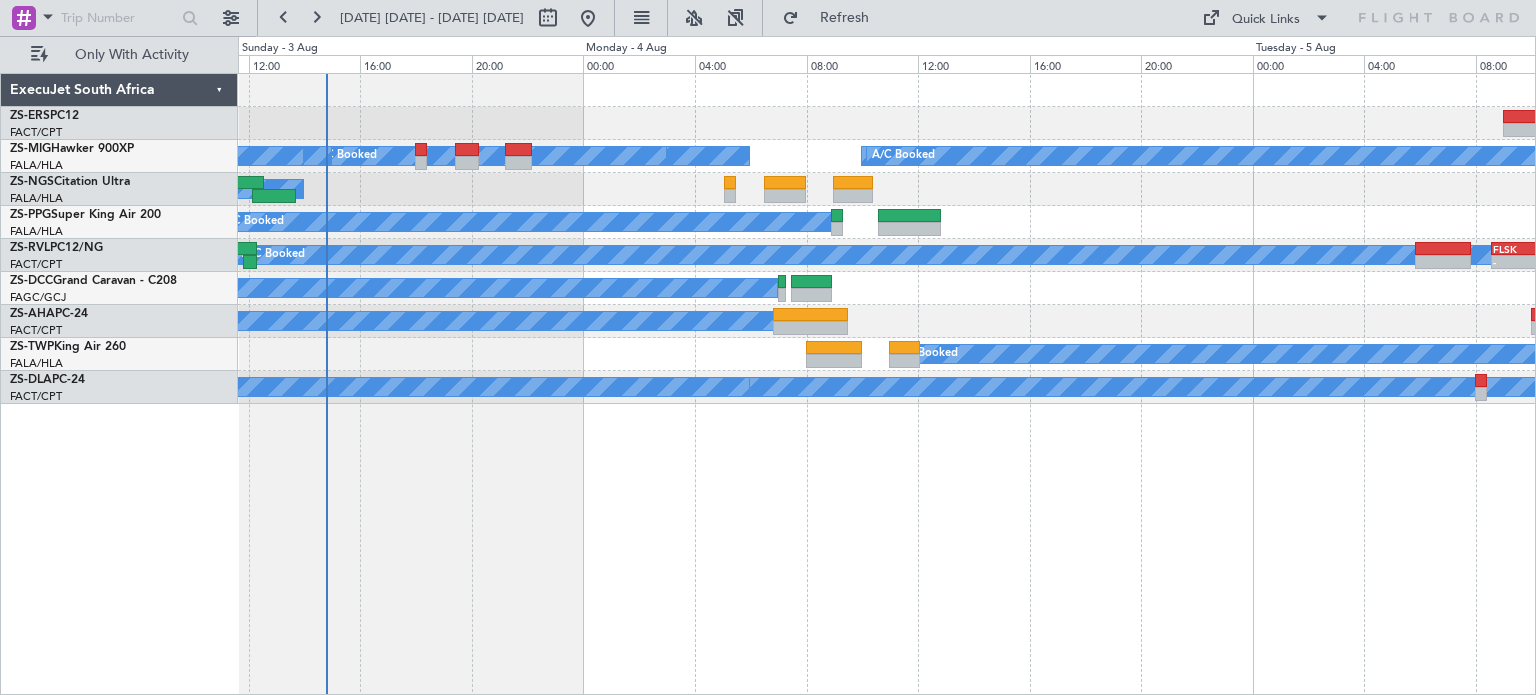 click on "[AIRLINE] A/C Booked [DATE]" 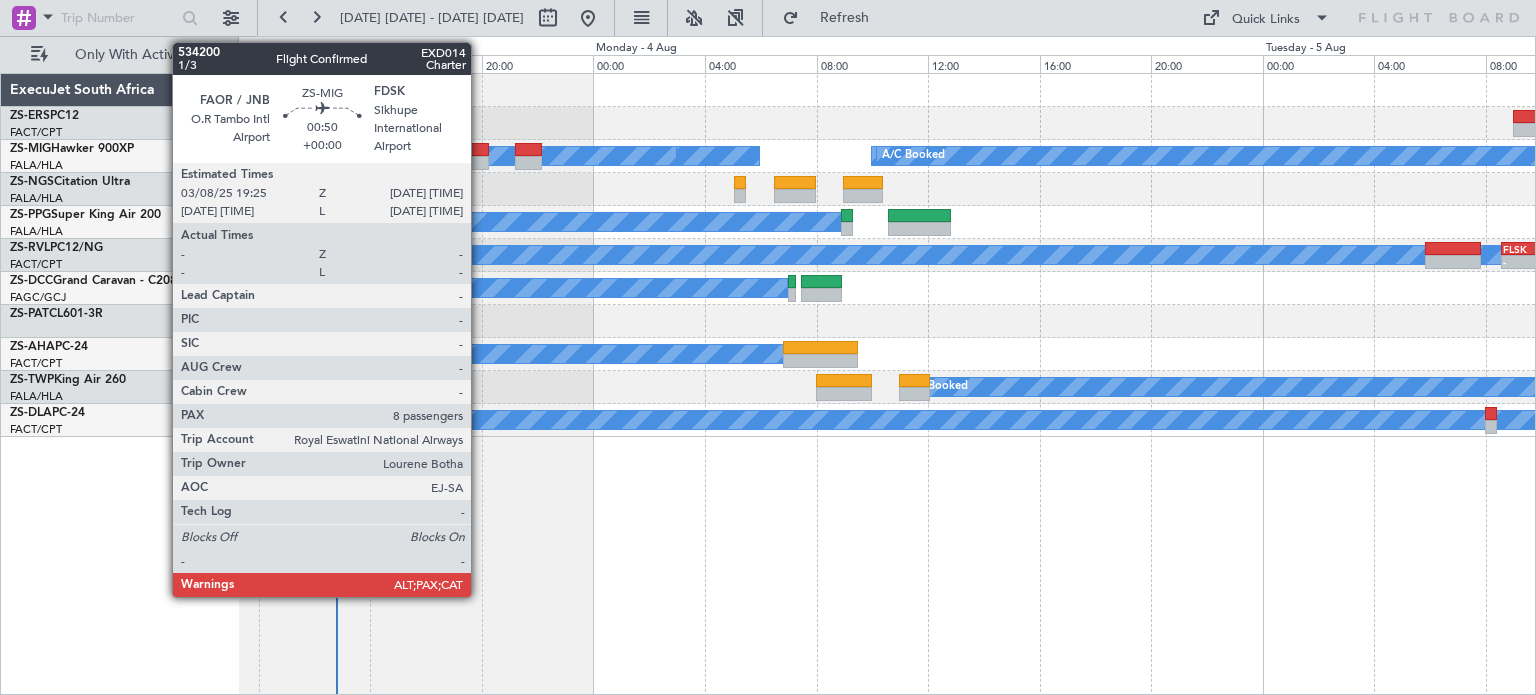 click 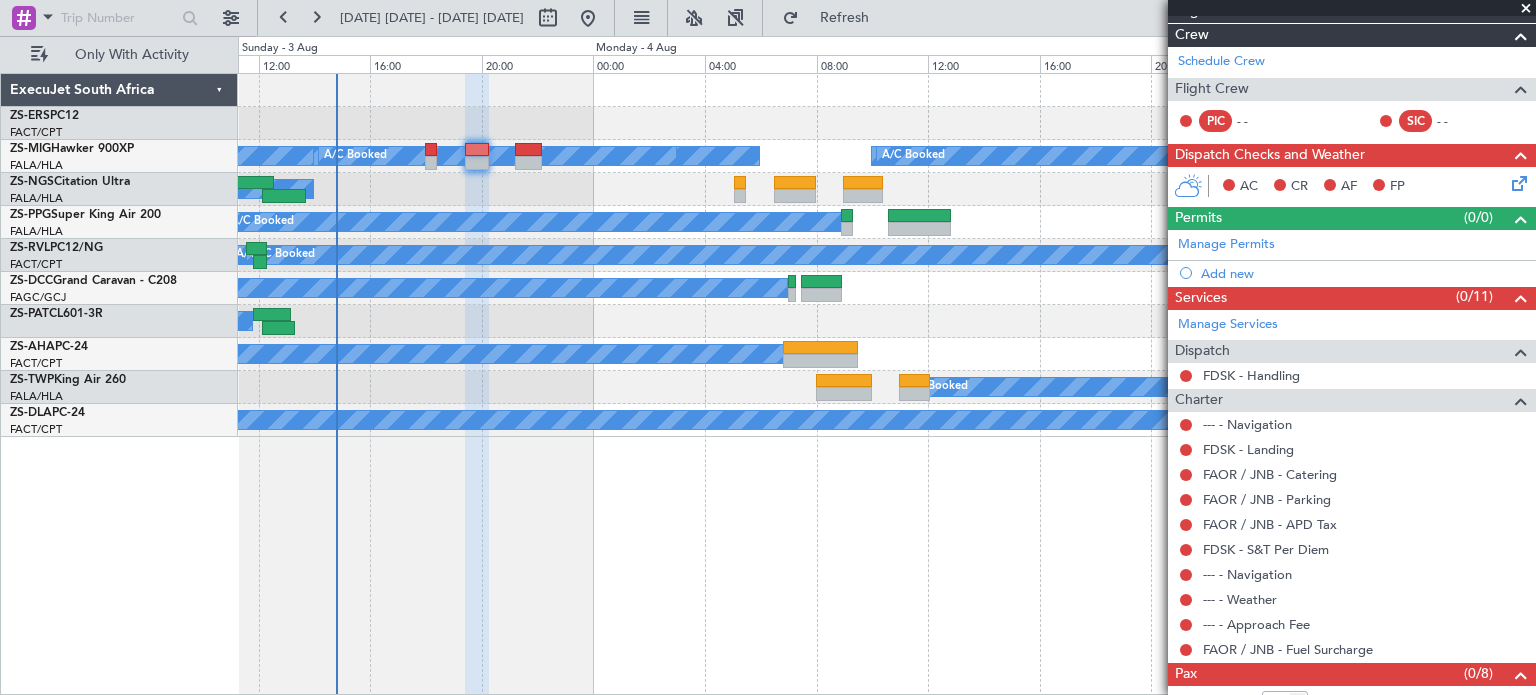 scroll, scrollTop: 291, scrollLeft: 0, axis: vertical 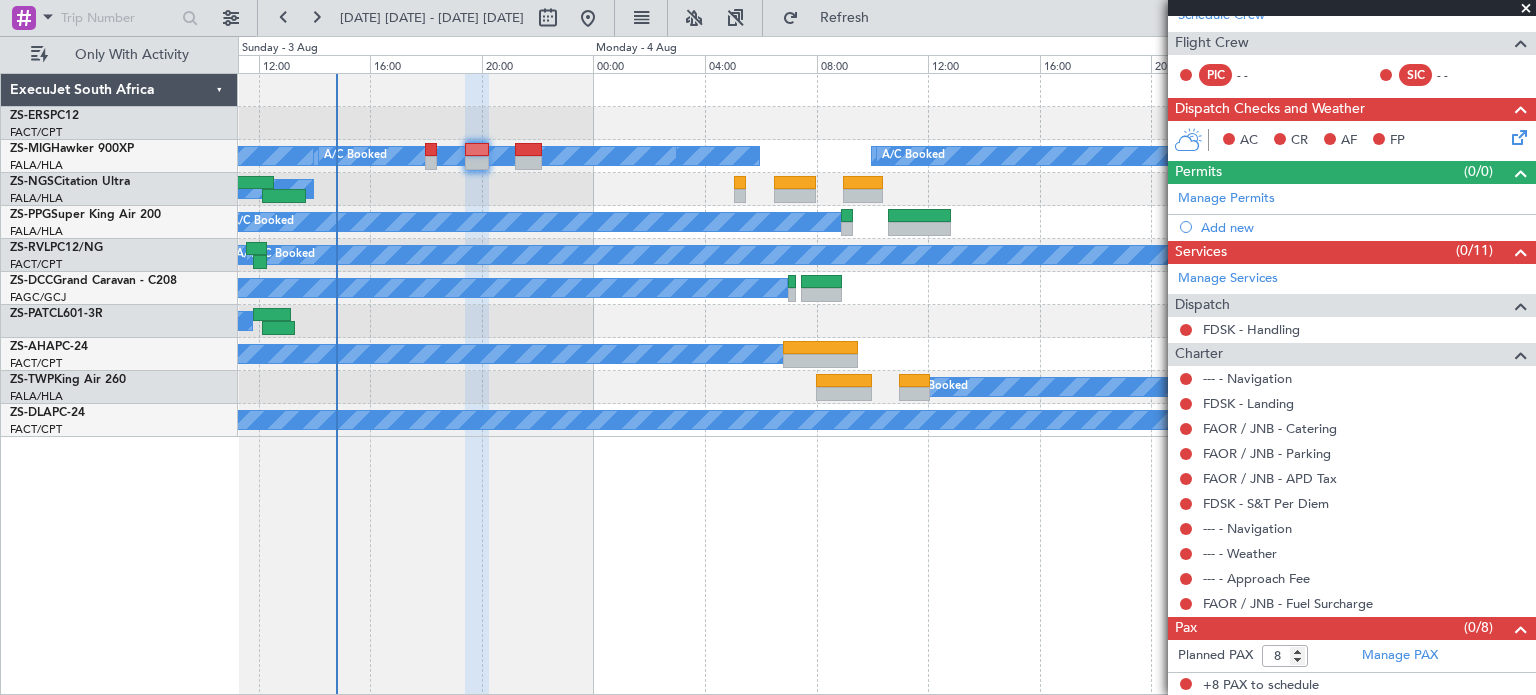 click at bounding box center [1526, 9] 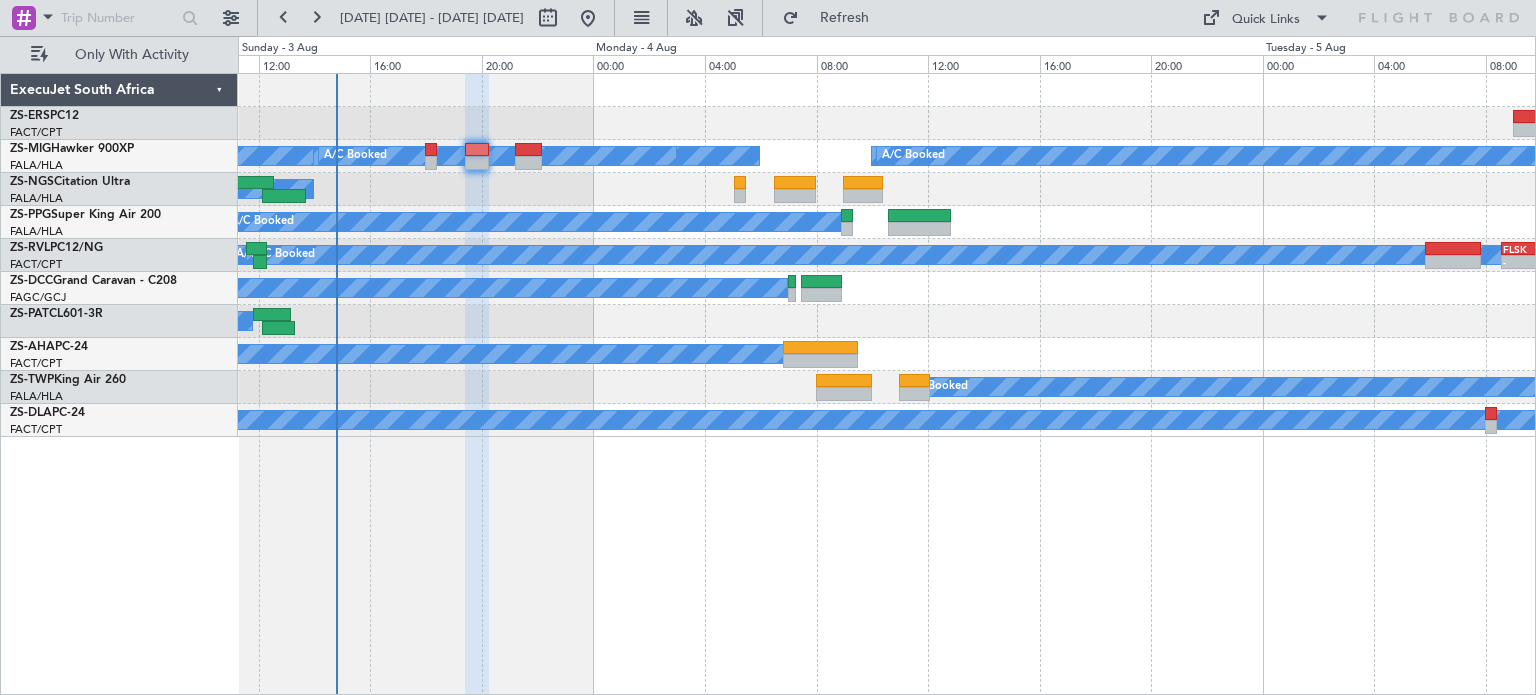 type on "0" 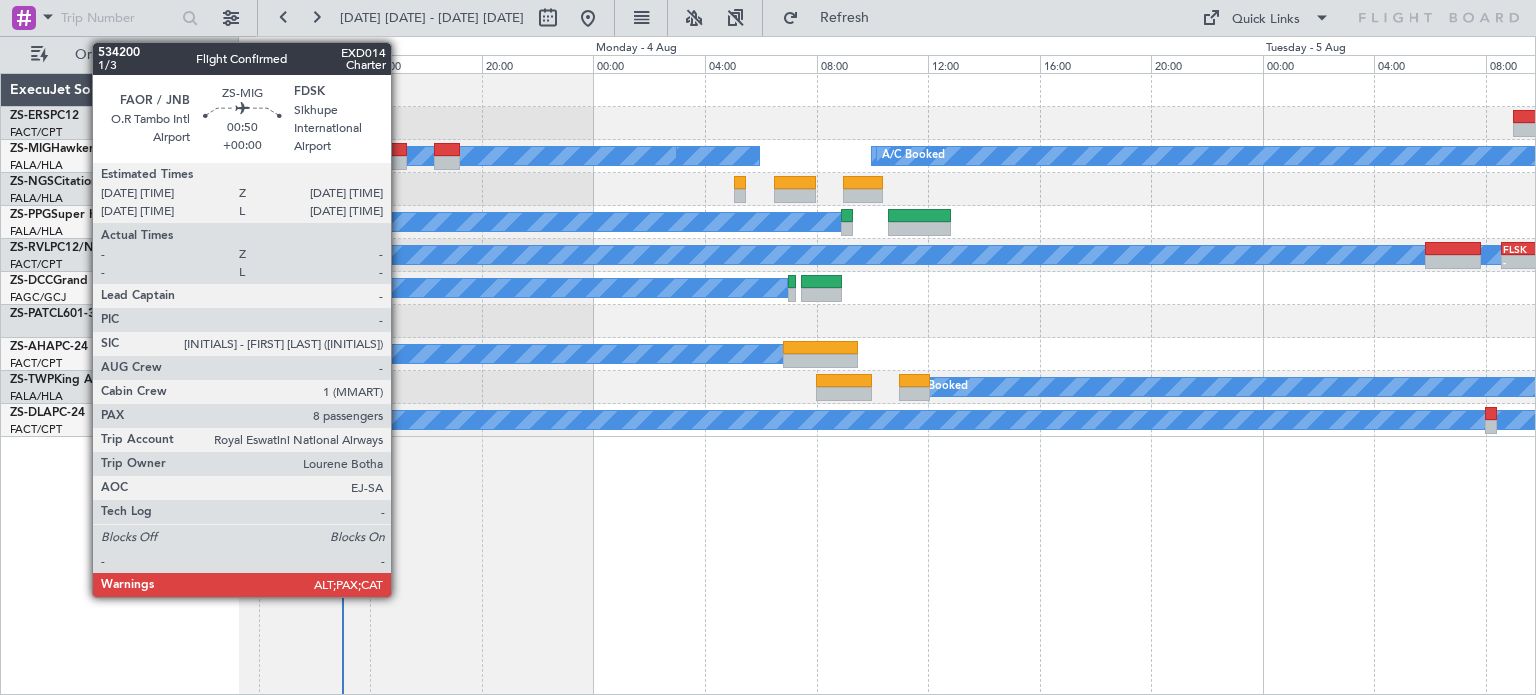 click 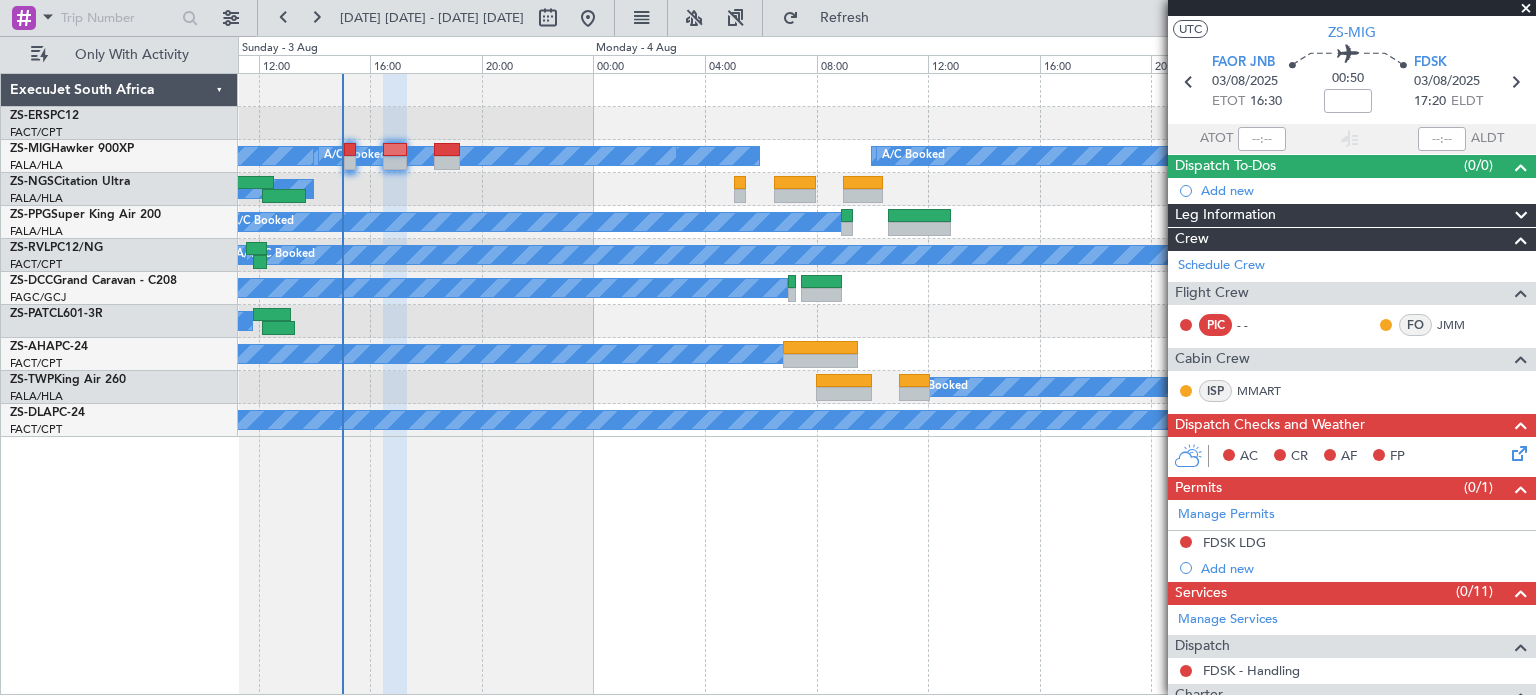 scroll, scrollTop: 37, scrollLeft: 0, axis: vertical 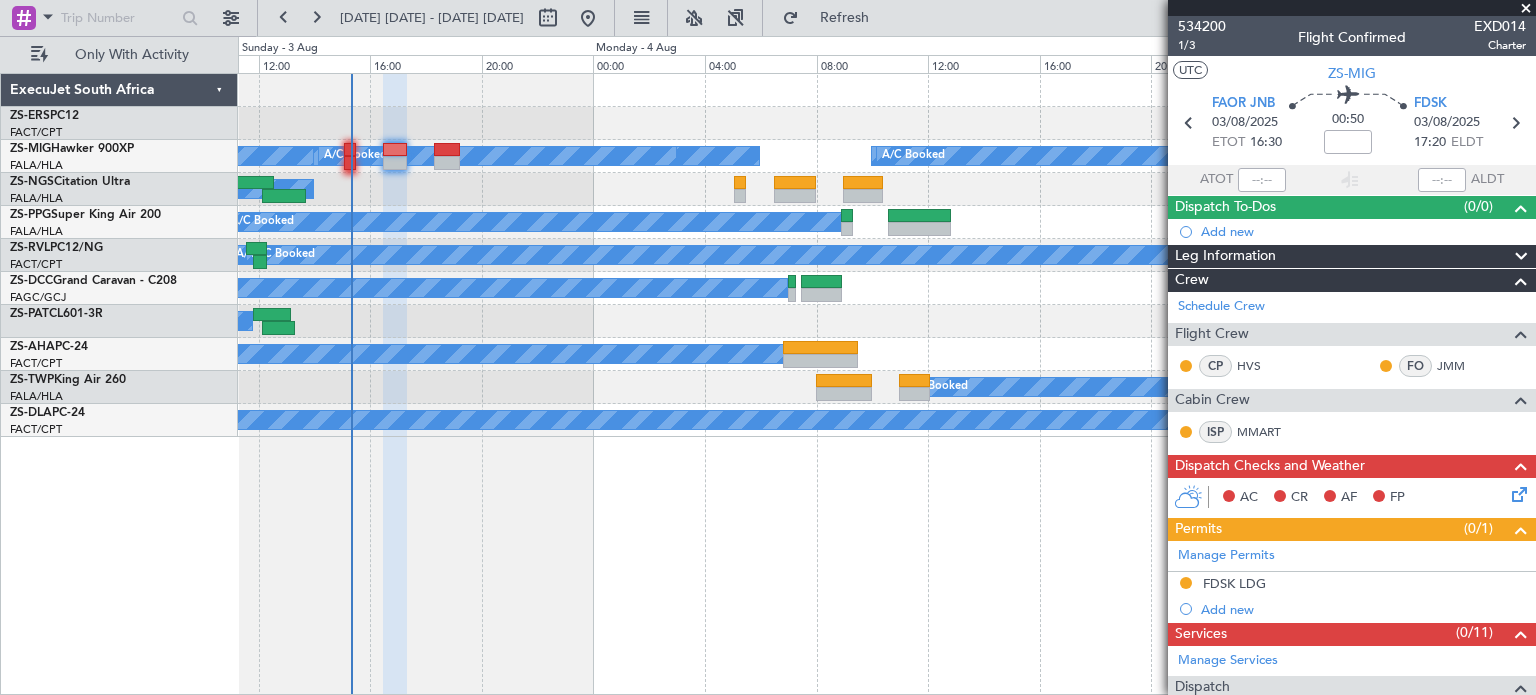 click on "[AIRLINE] A/C Booked [DATE]" 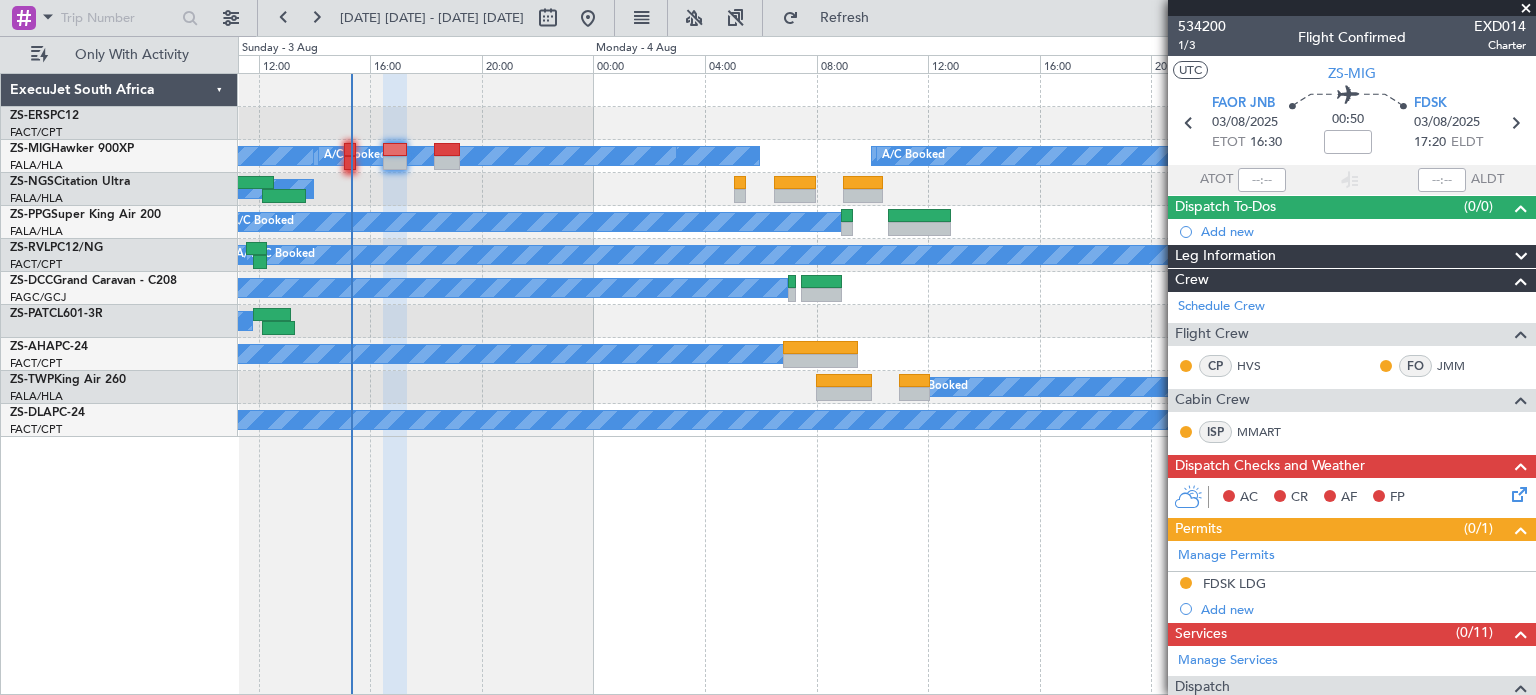 click at bounding box center (1526, 9) 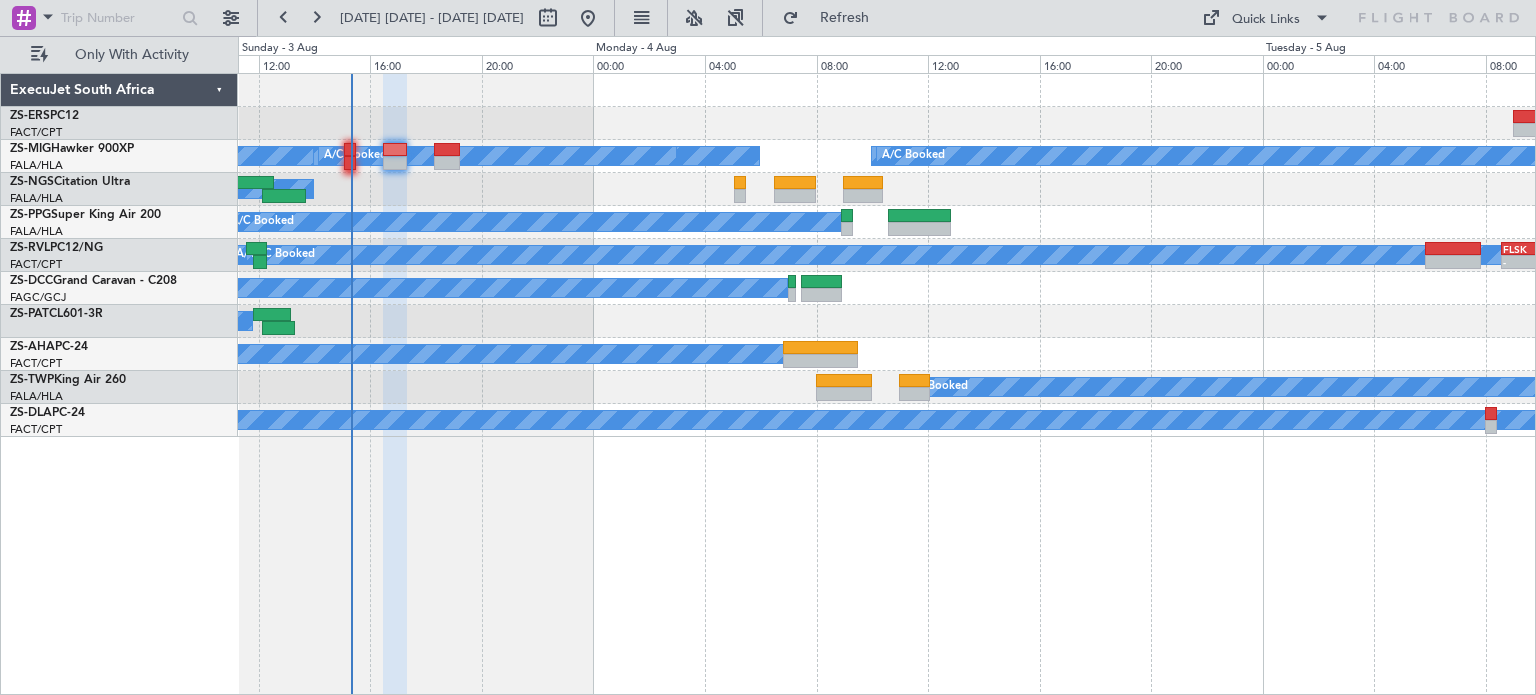 type on "0" 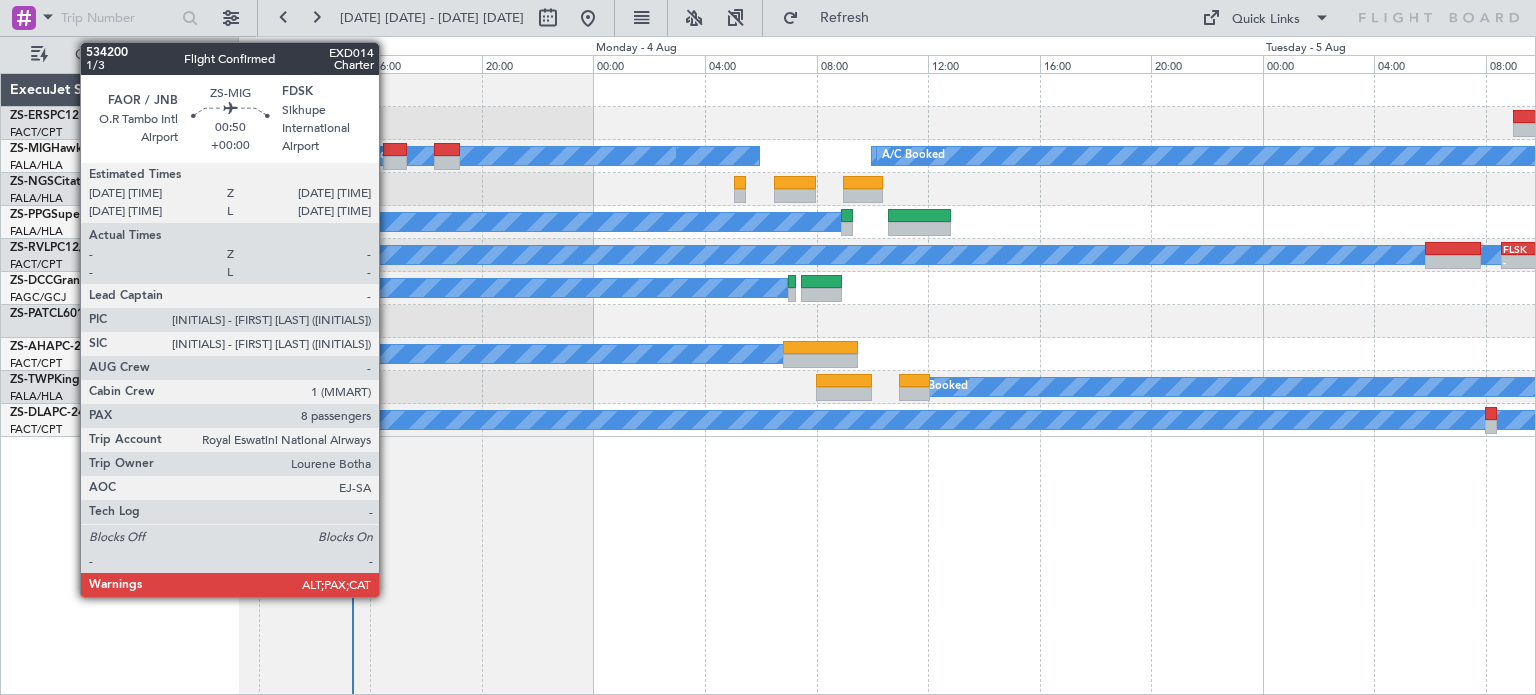 click 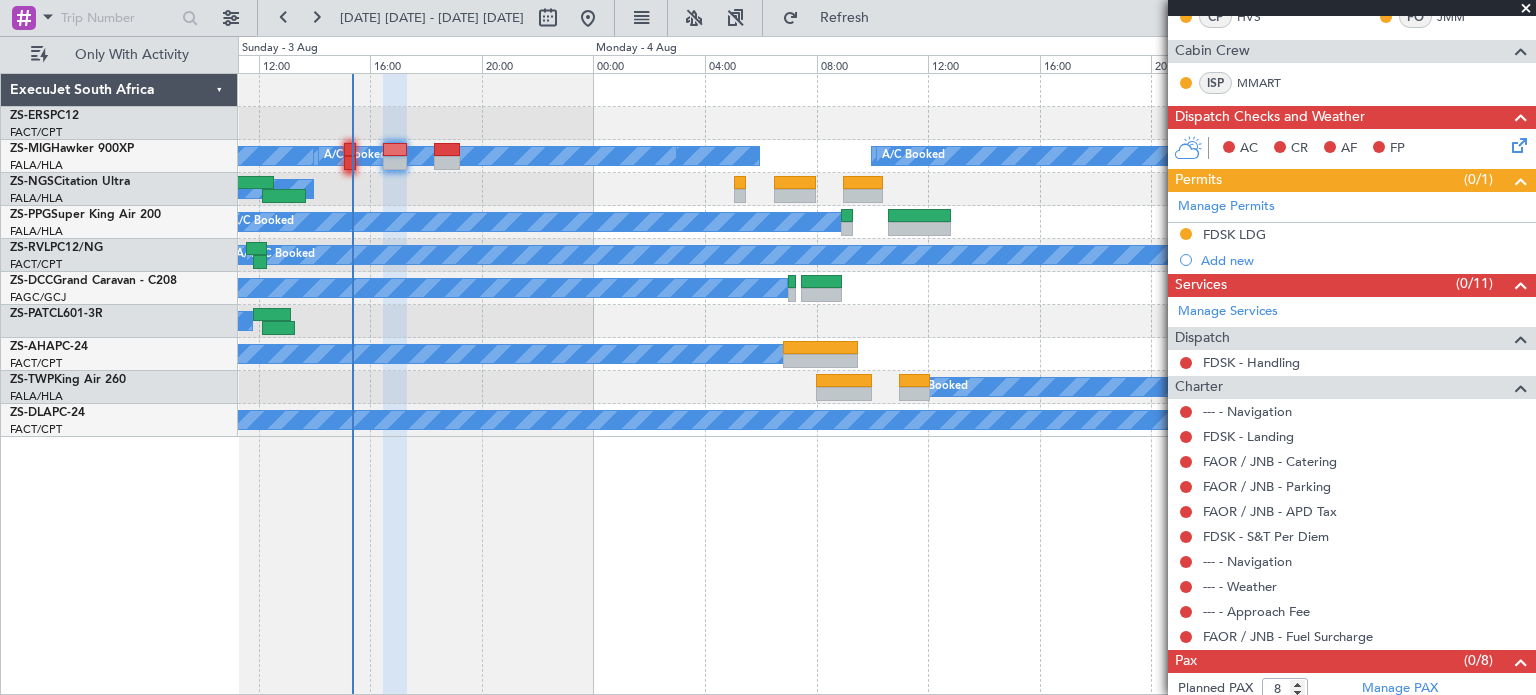 scroll, scrollTop: 382, scrollLeft: 0, axis: vertical 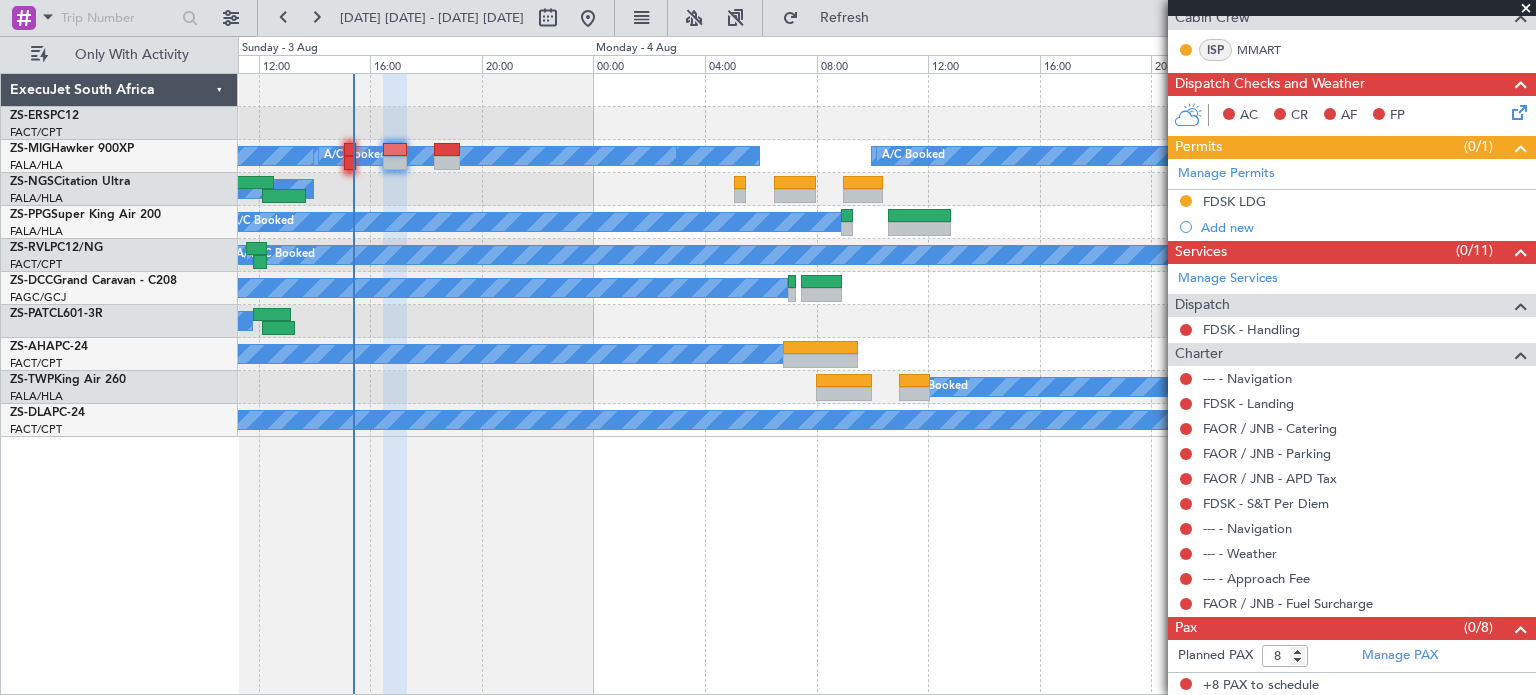 click on "[AIRLINE] A/C Booked [DATE]" 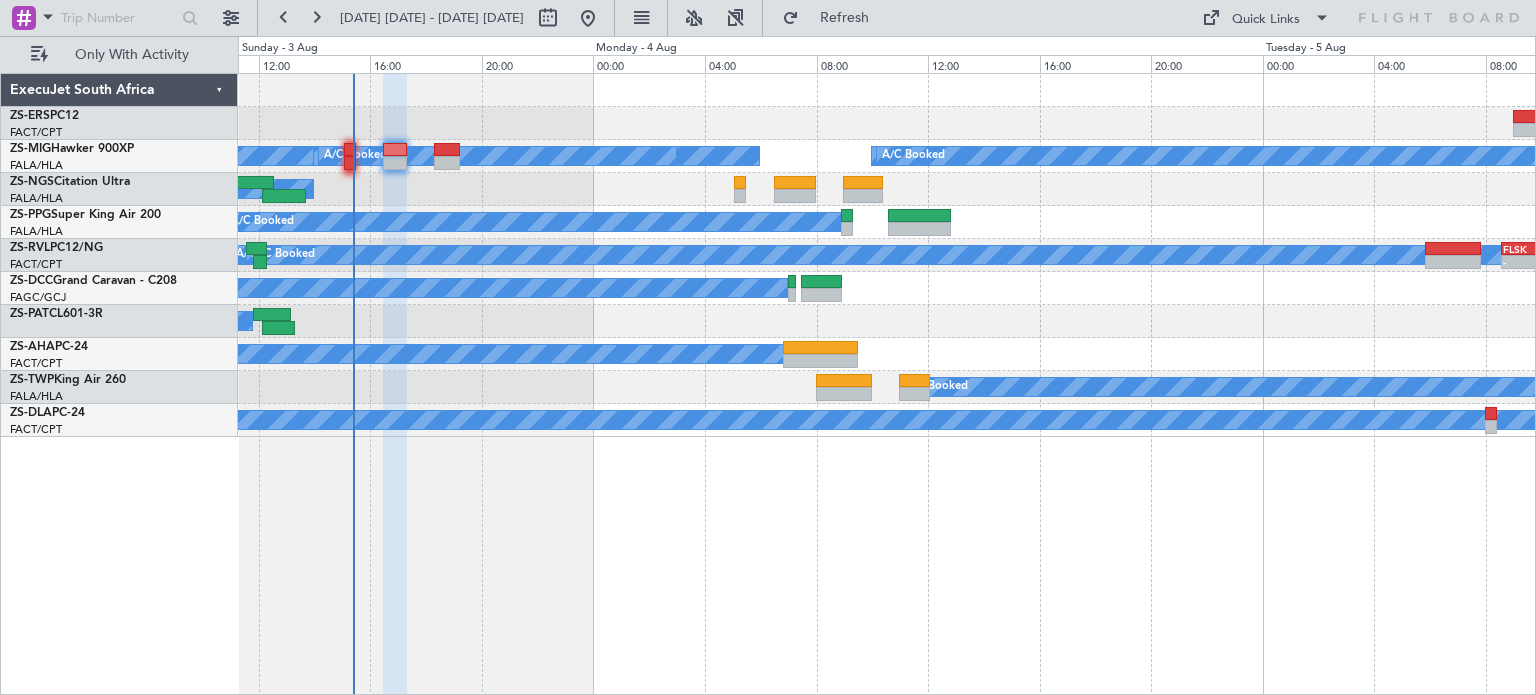 type on "0" 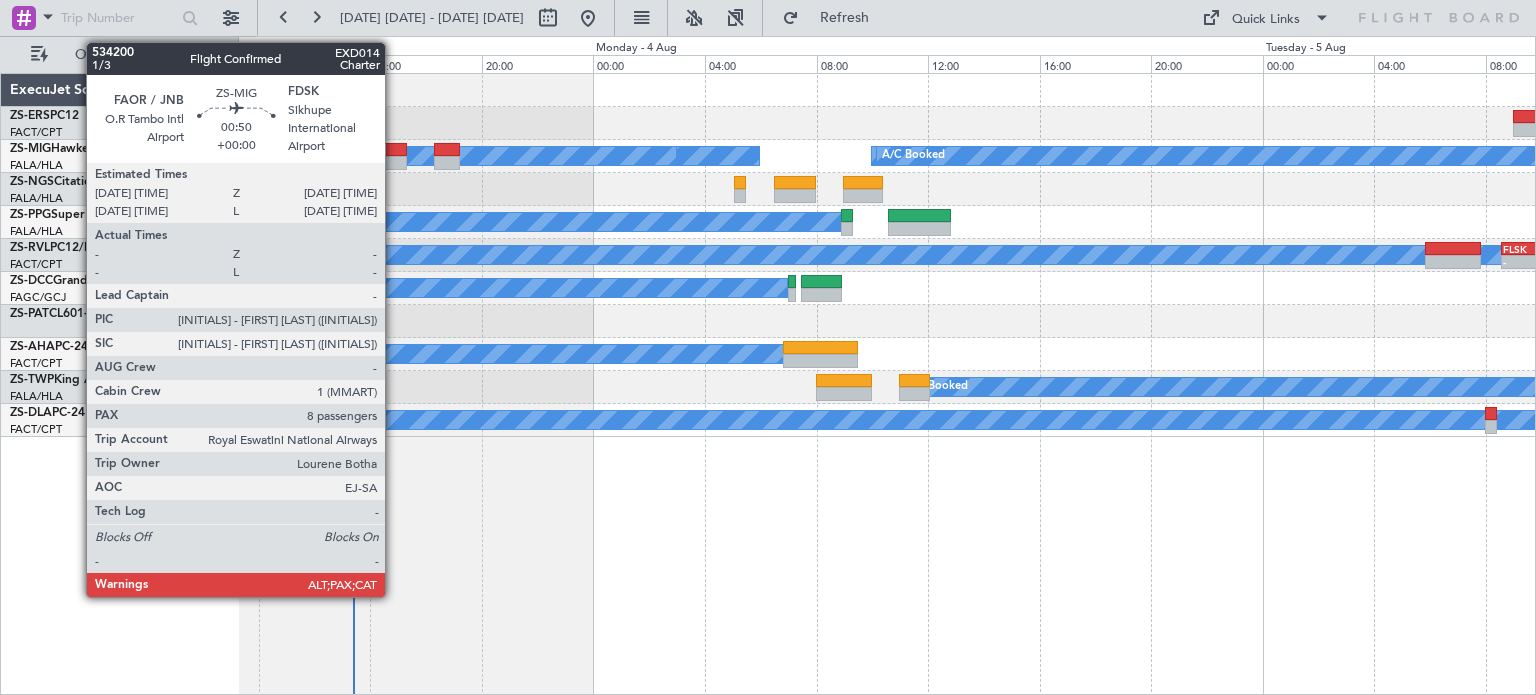 click 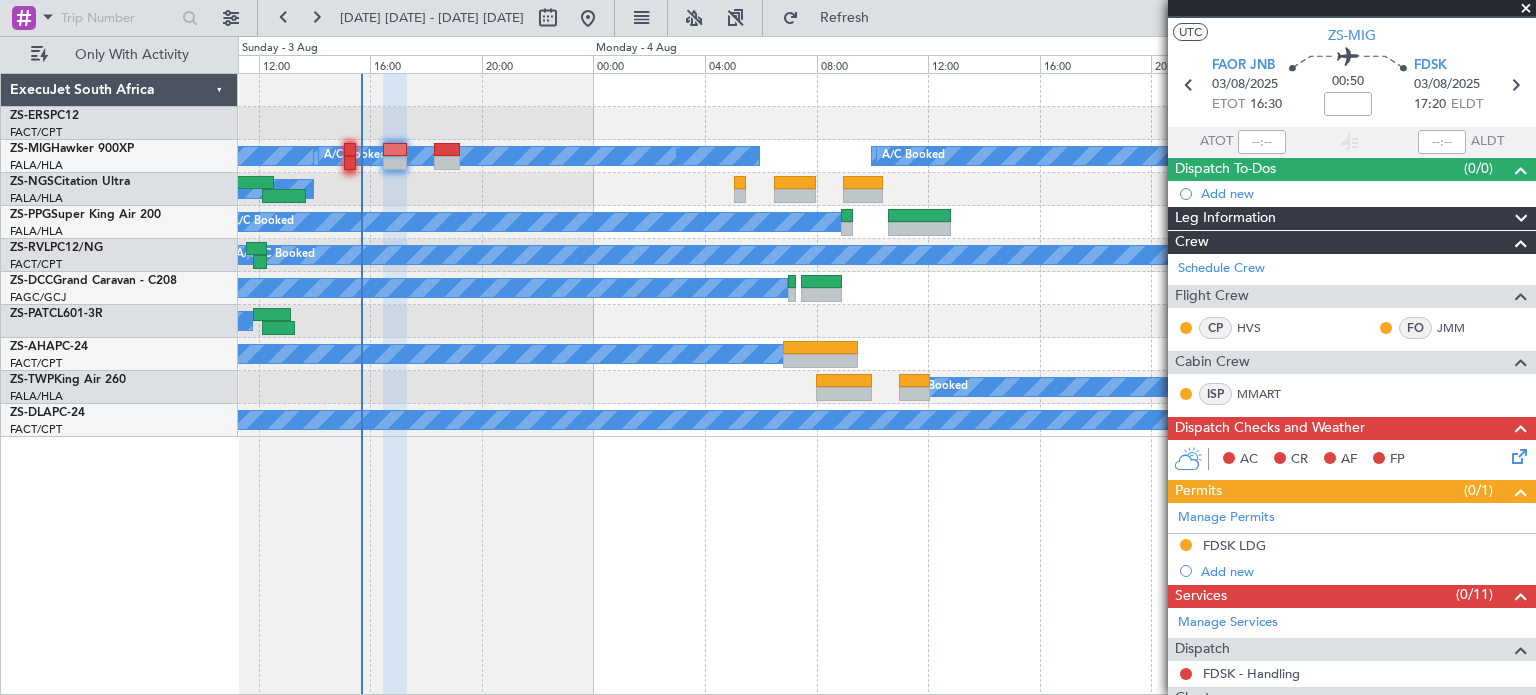 scroll, scrollTop: 44, scrollLeft: 0, axis: vertical 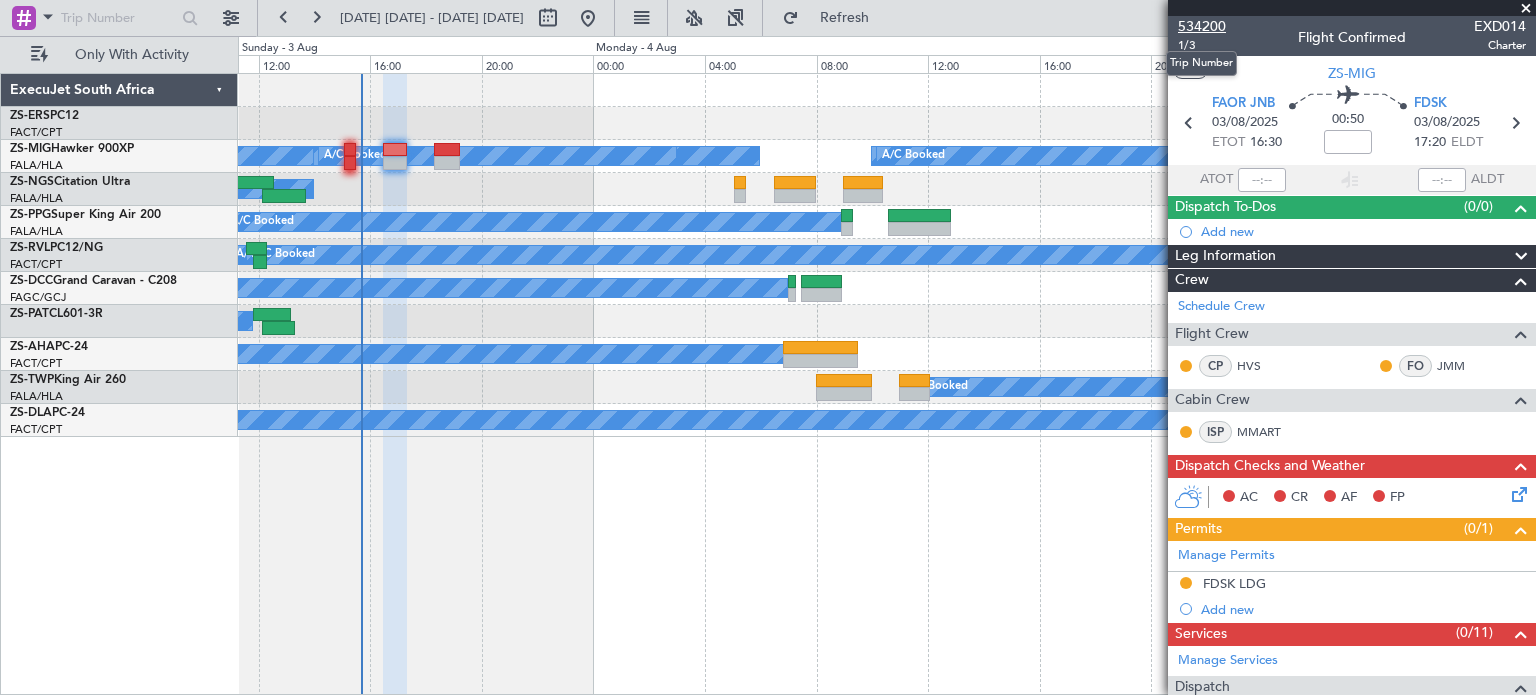 click on "534200" at bounding box center (1202, 26) 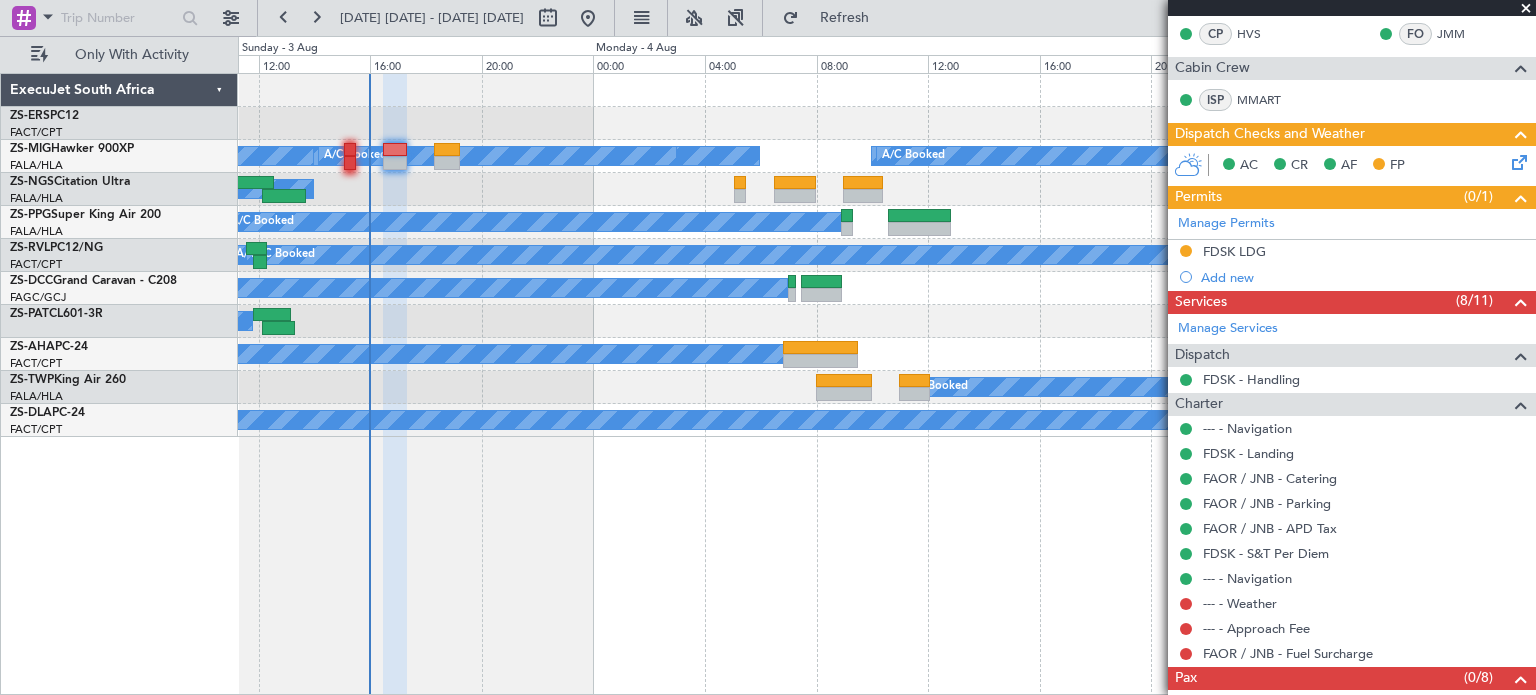 scroll, scrollTop: 382, scrollLeft: 0, axis: vertical 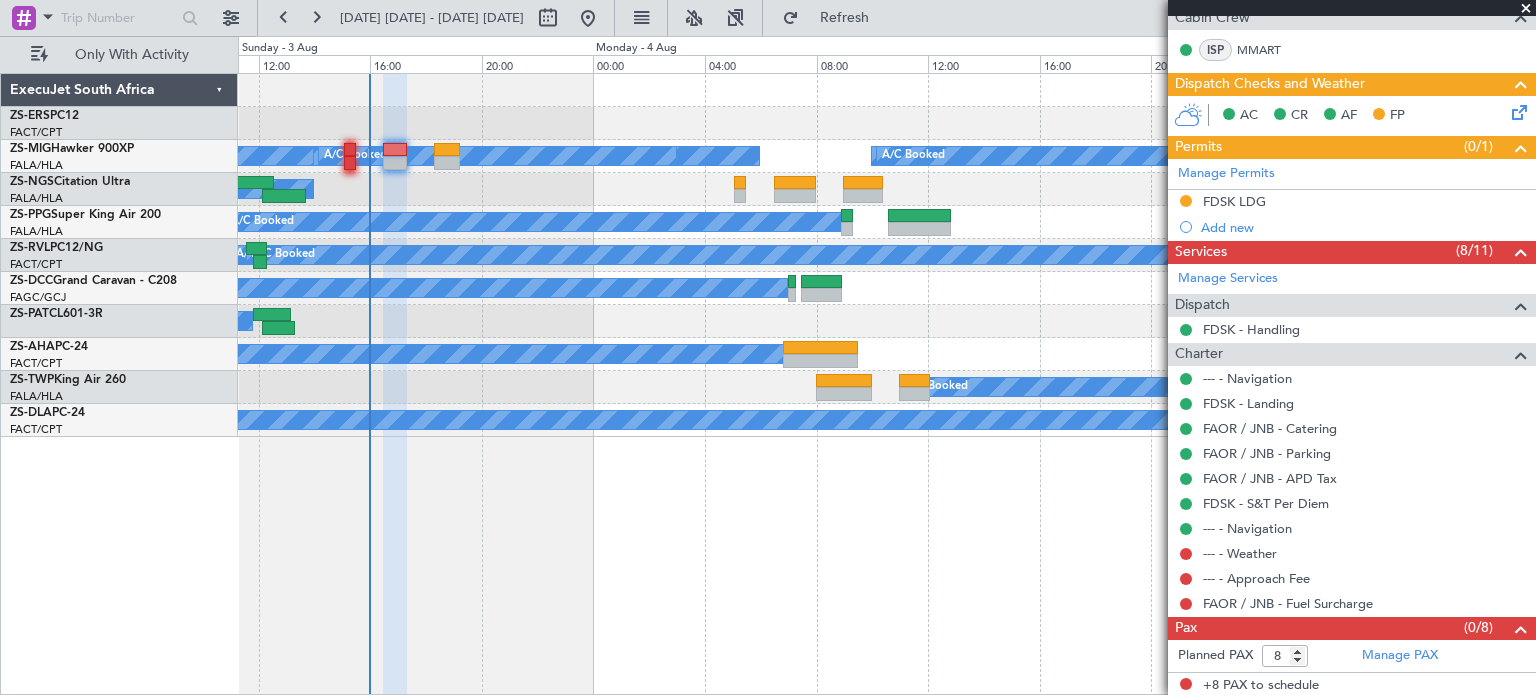 click on "[AIRLINE] A/C Booked" 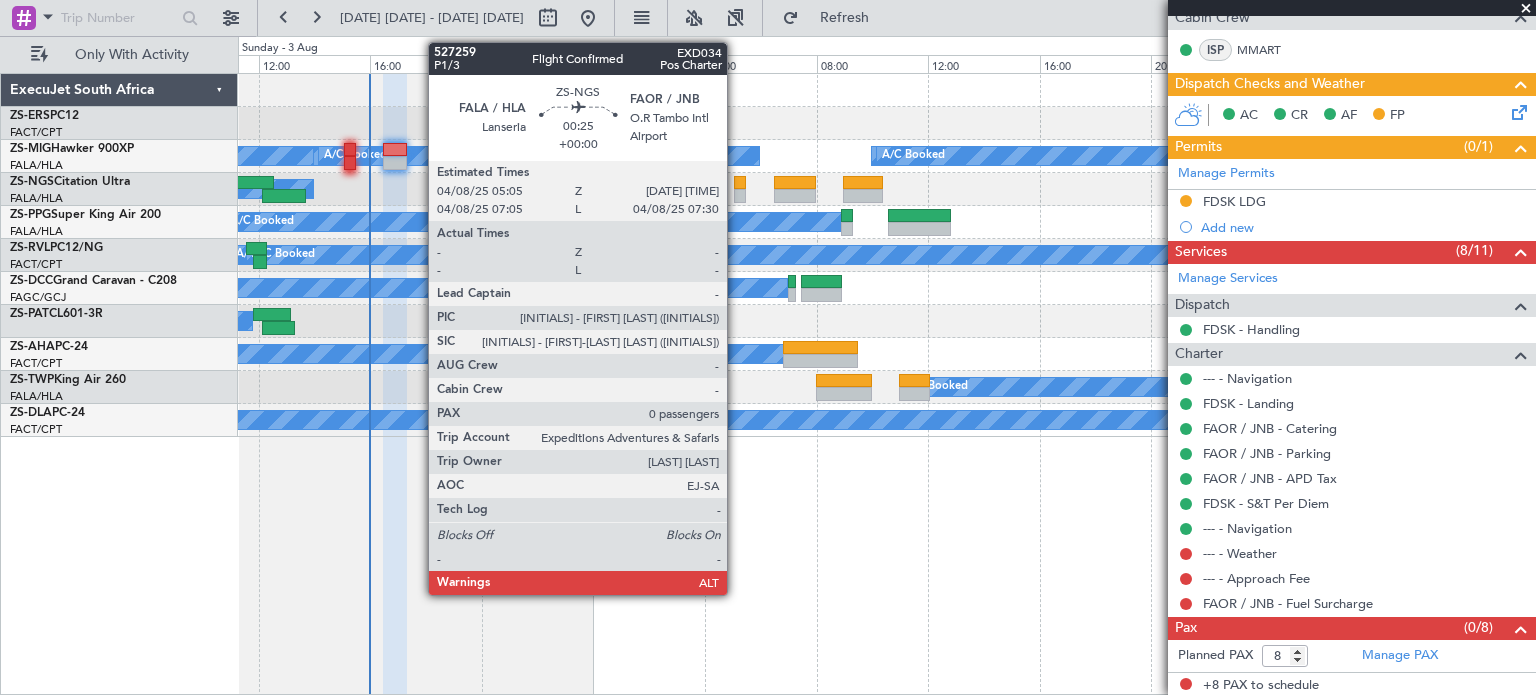 click 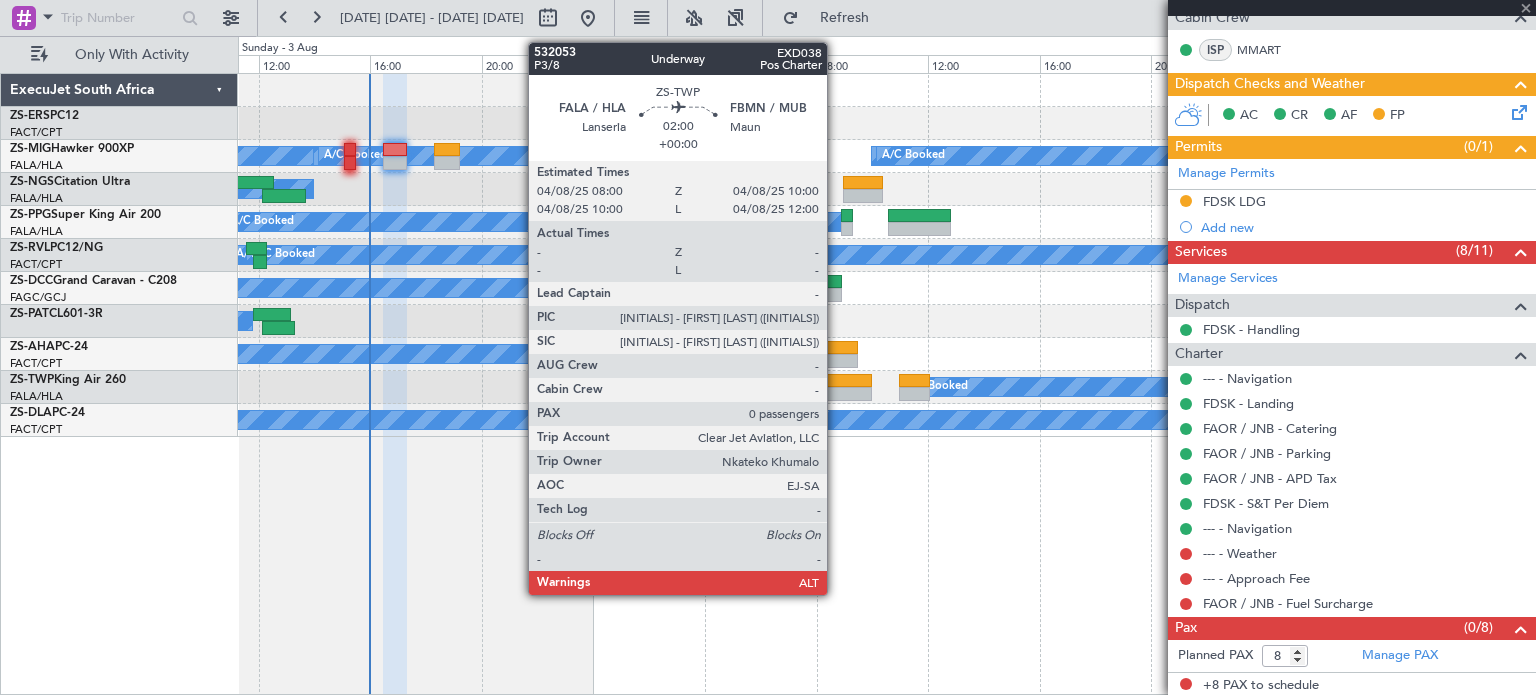type on "0" 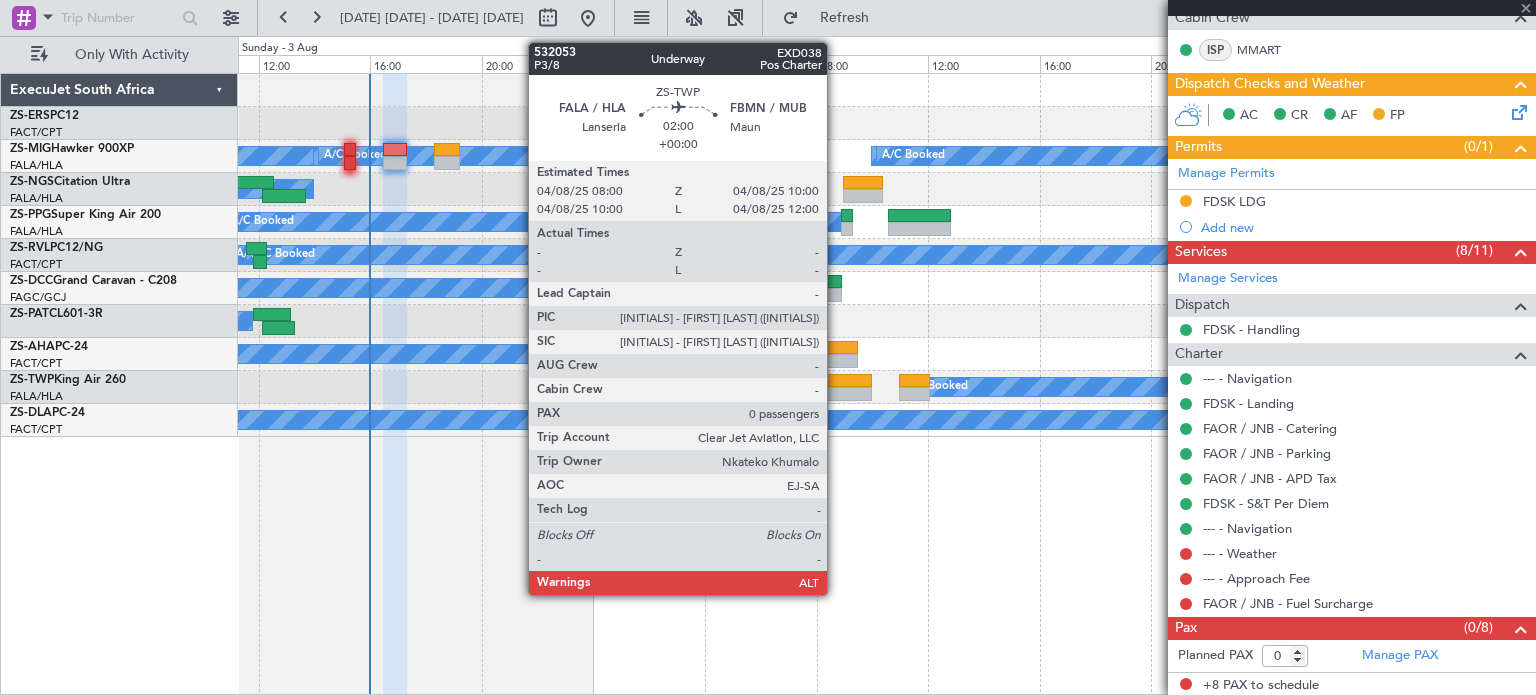 scroll, scrollTop: 0, scrollLeft: 0, axis: both 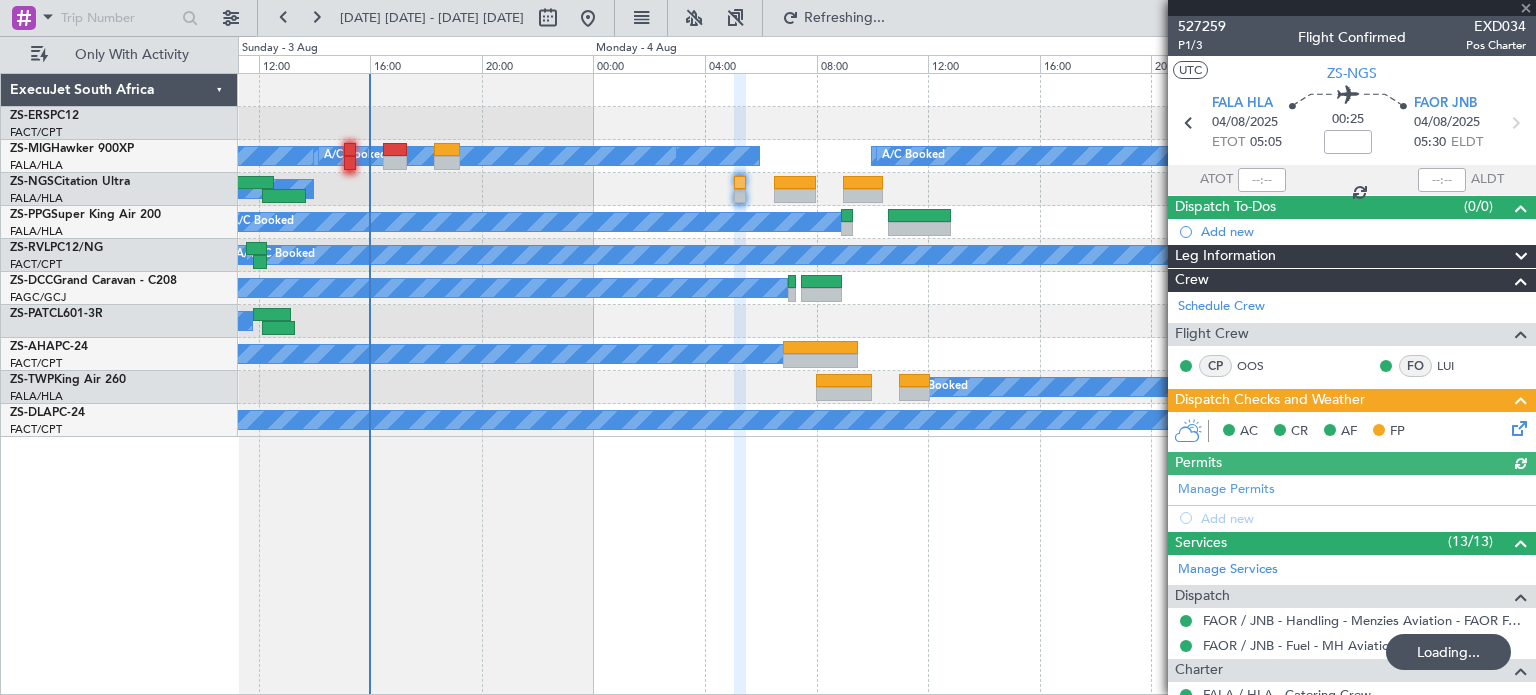 click on "[AIRLINE] A/C Booked [DATE]" 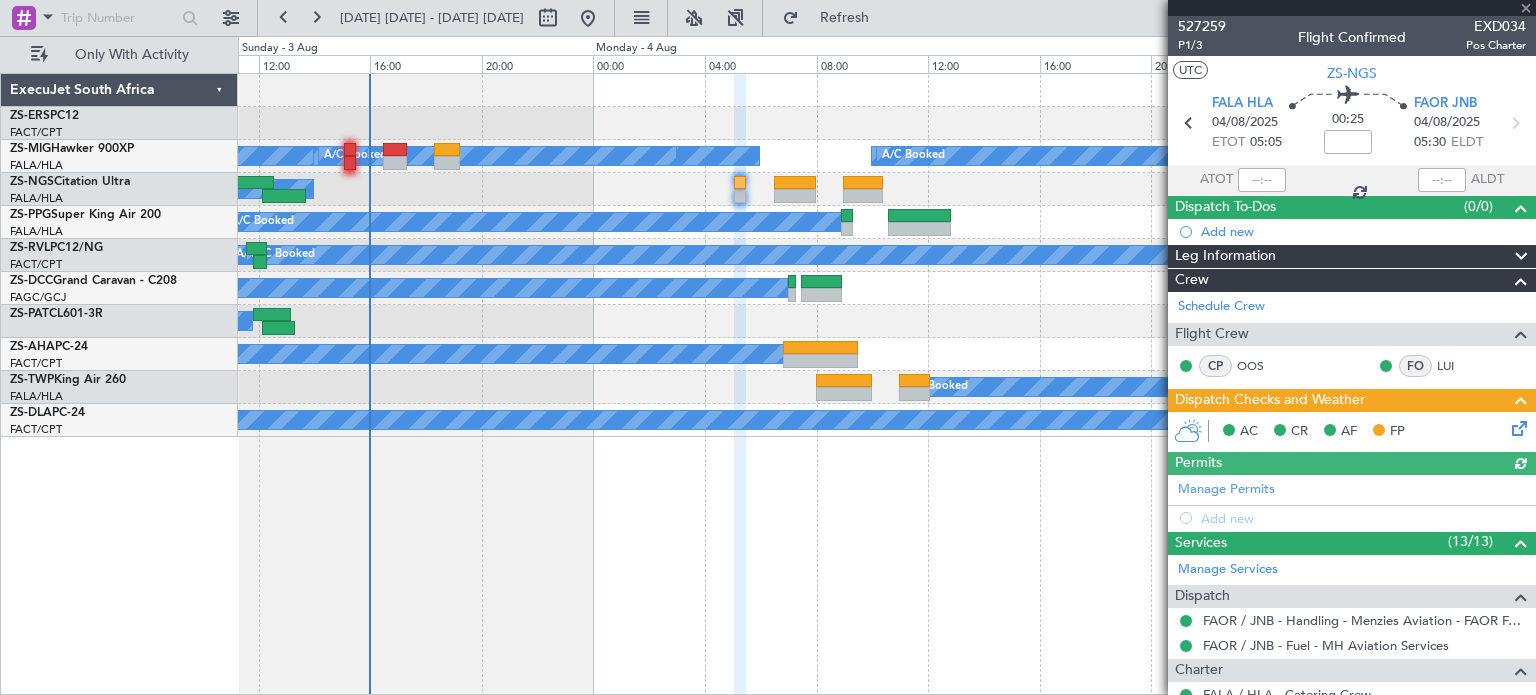 click at bounding box center (1352, 8) 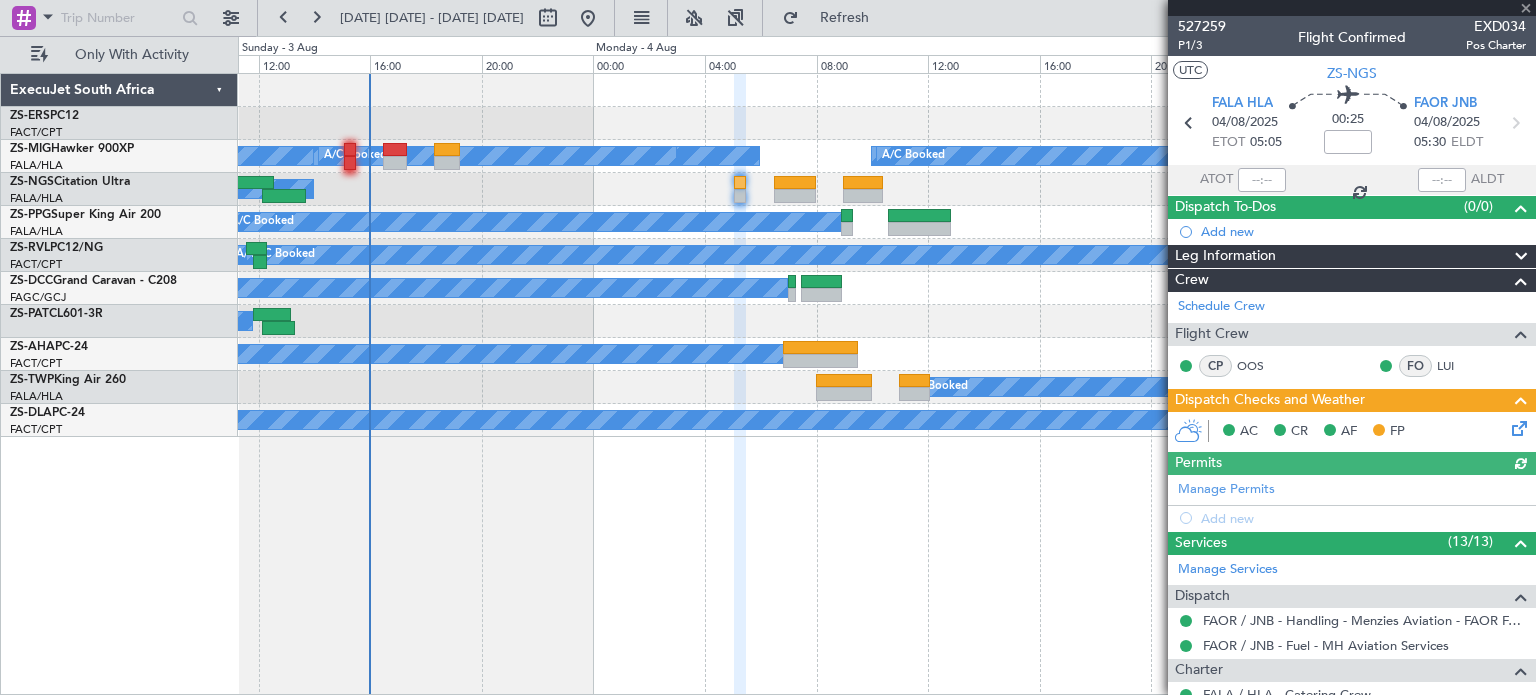 click at bounding box center [1352, 8] 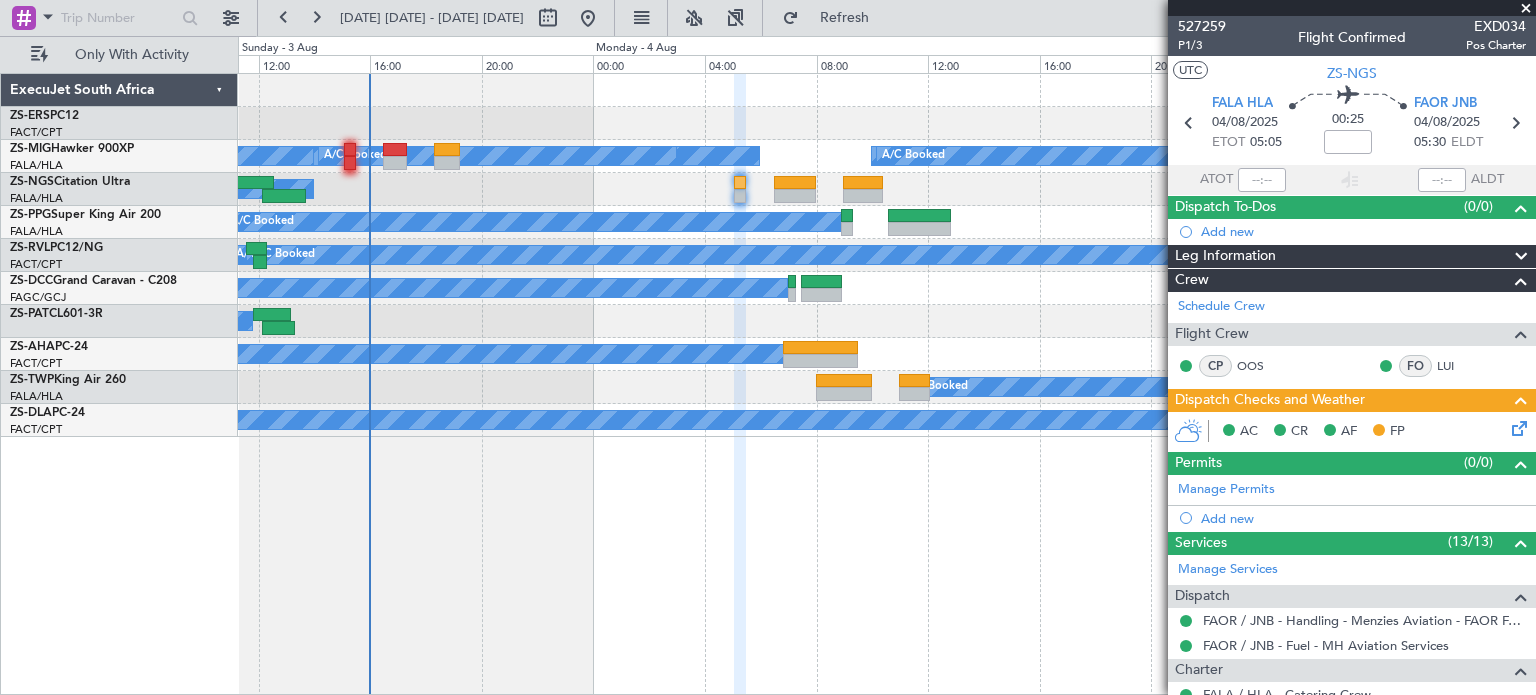 click at bounding box center [1526, 9] 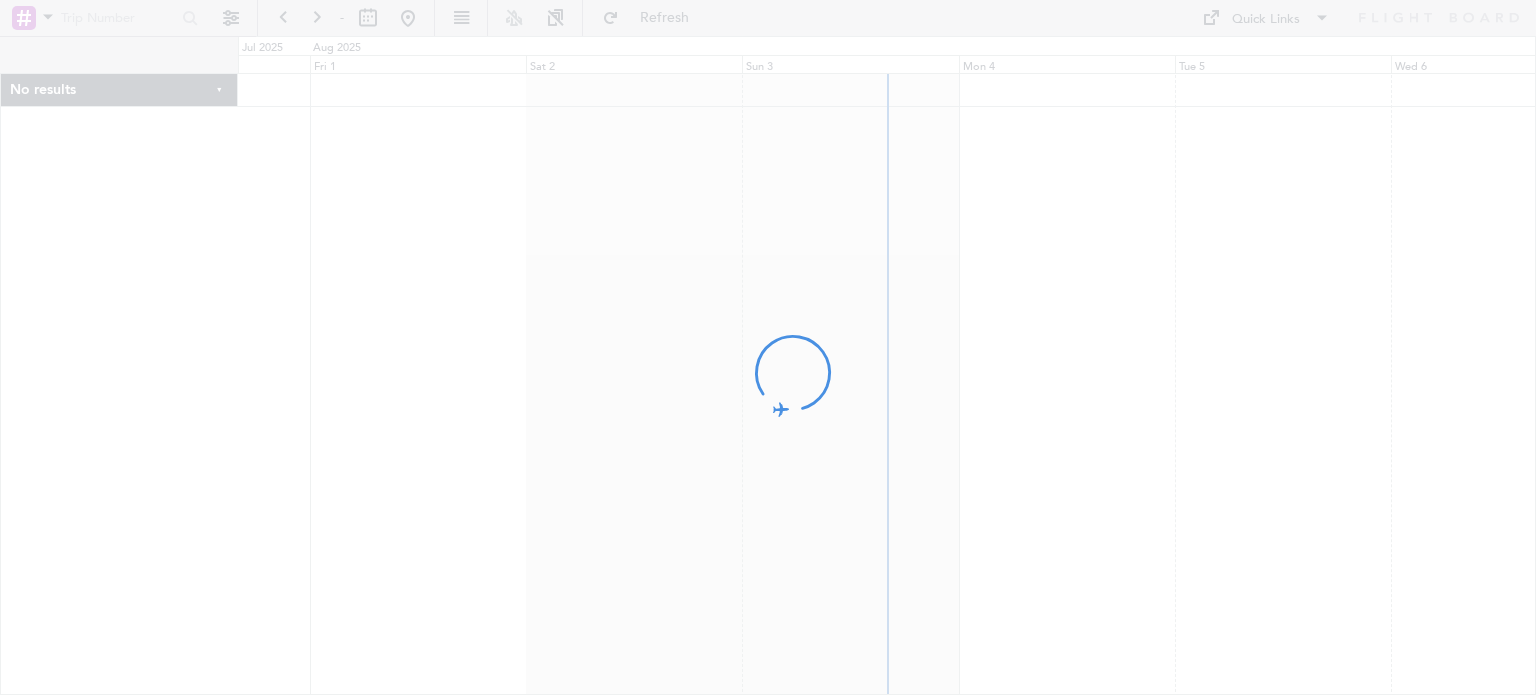 scroll, scrollTop: 0, scrollLeft: 0, axis: both 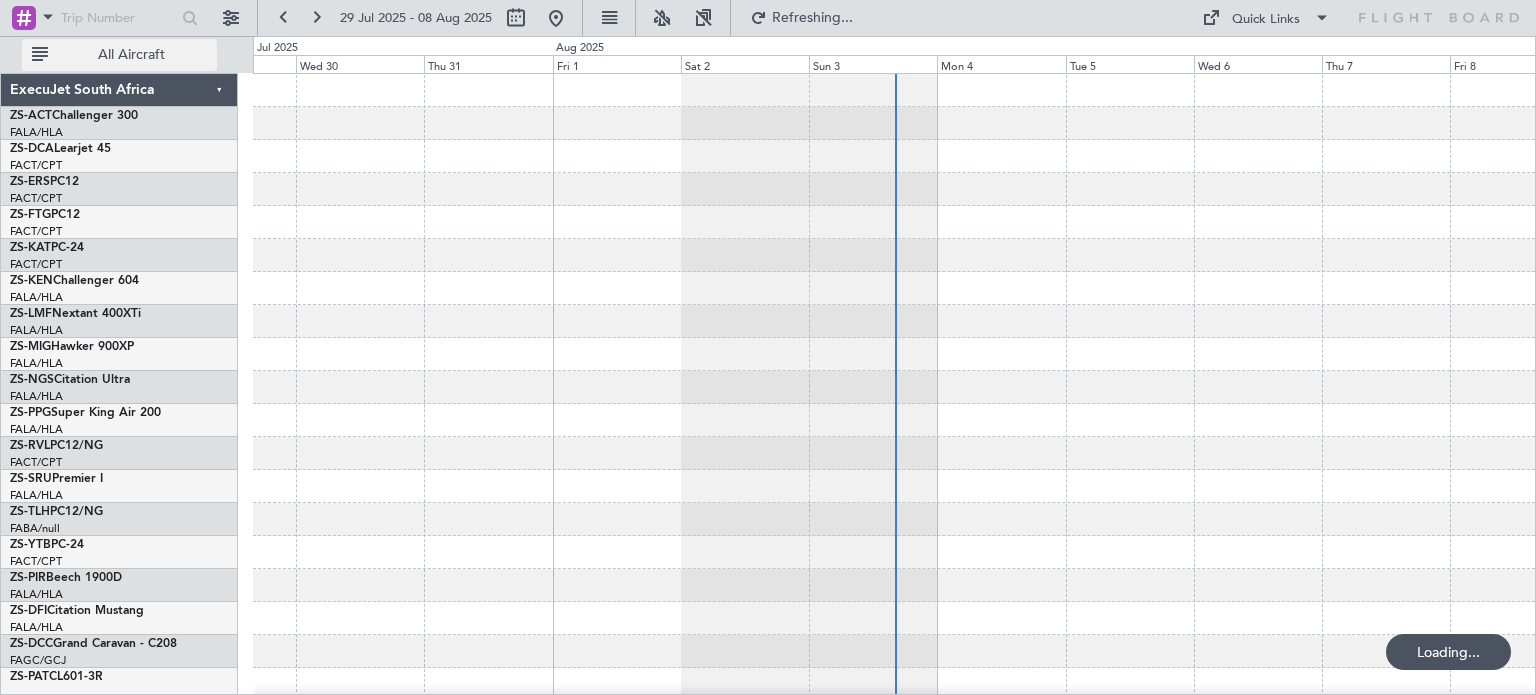 click on "All Aircraft" at bounding box center (131, 55) 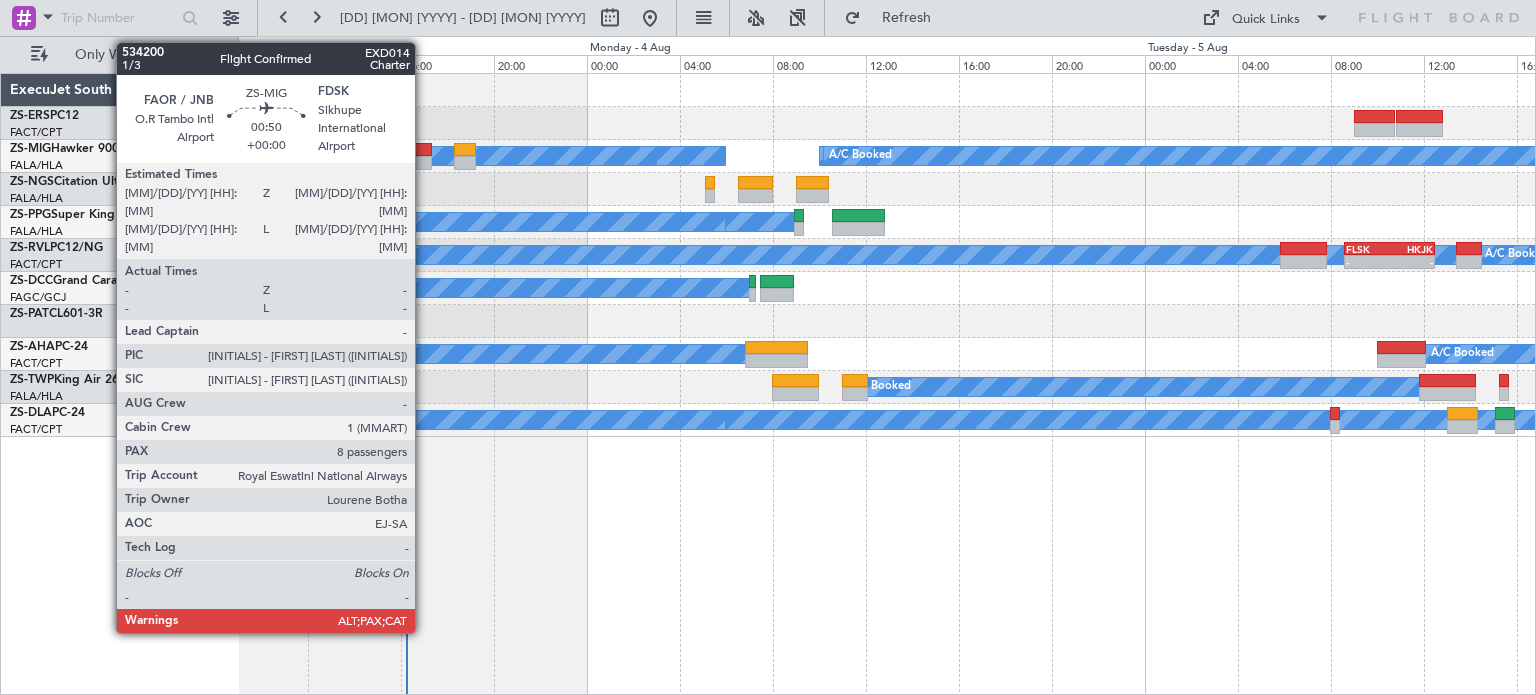 click 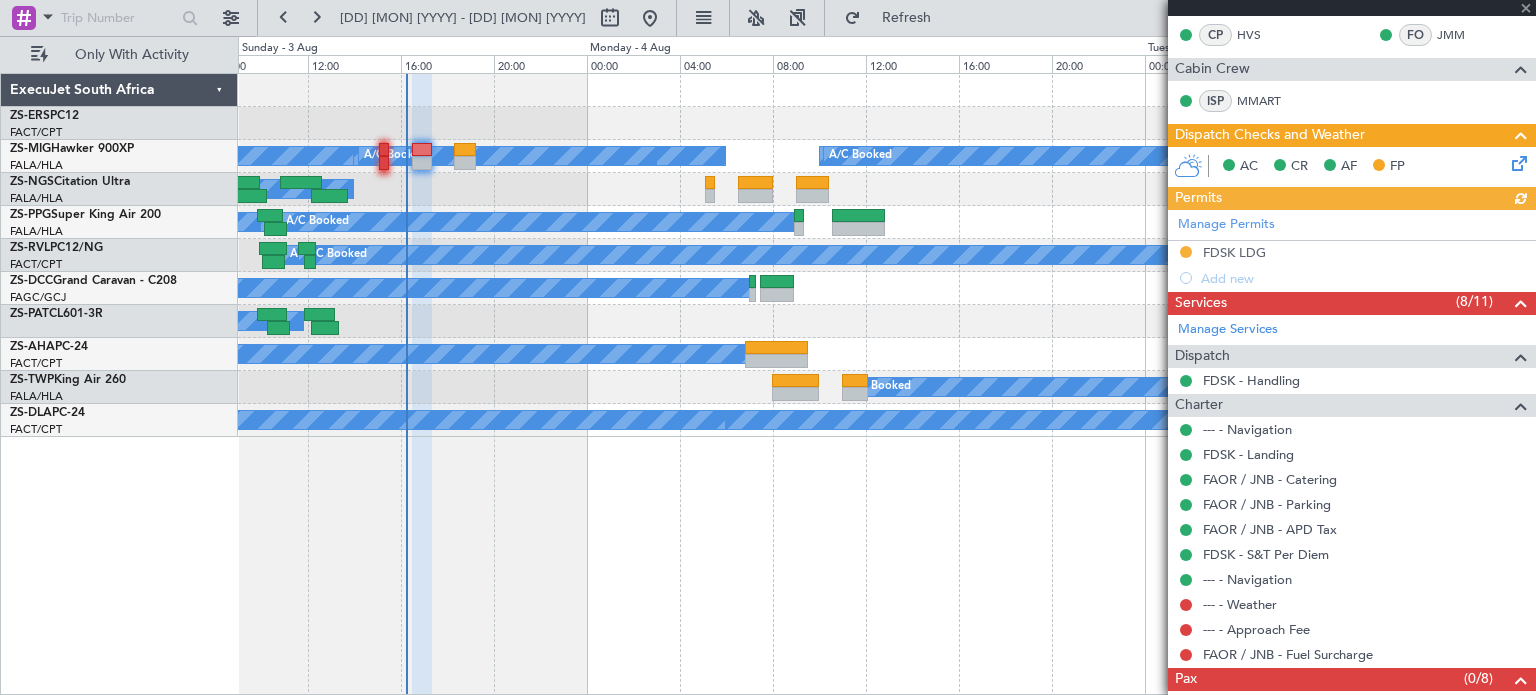 scroll, scrollTop: 382, scrollLeft: 0, axis: vertical 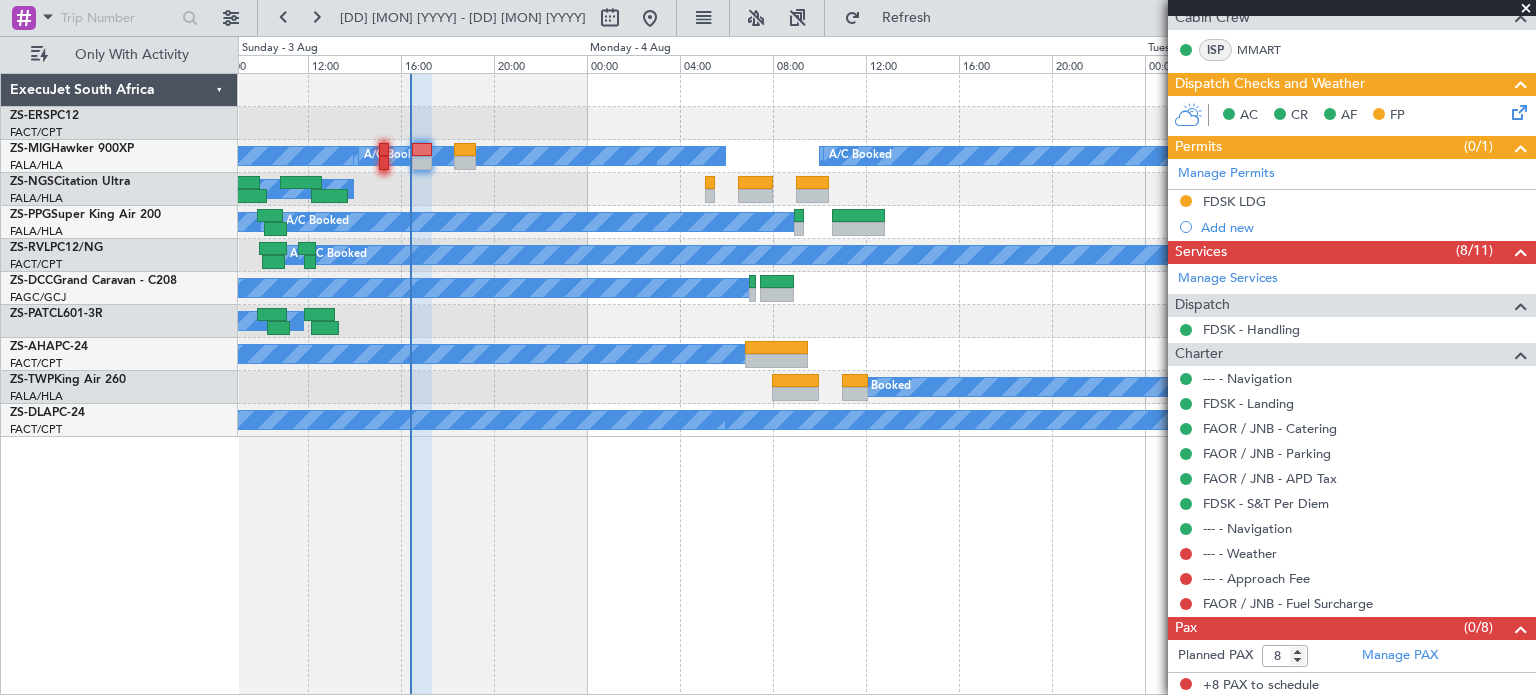 click at bounding box center [1526, 9] 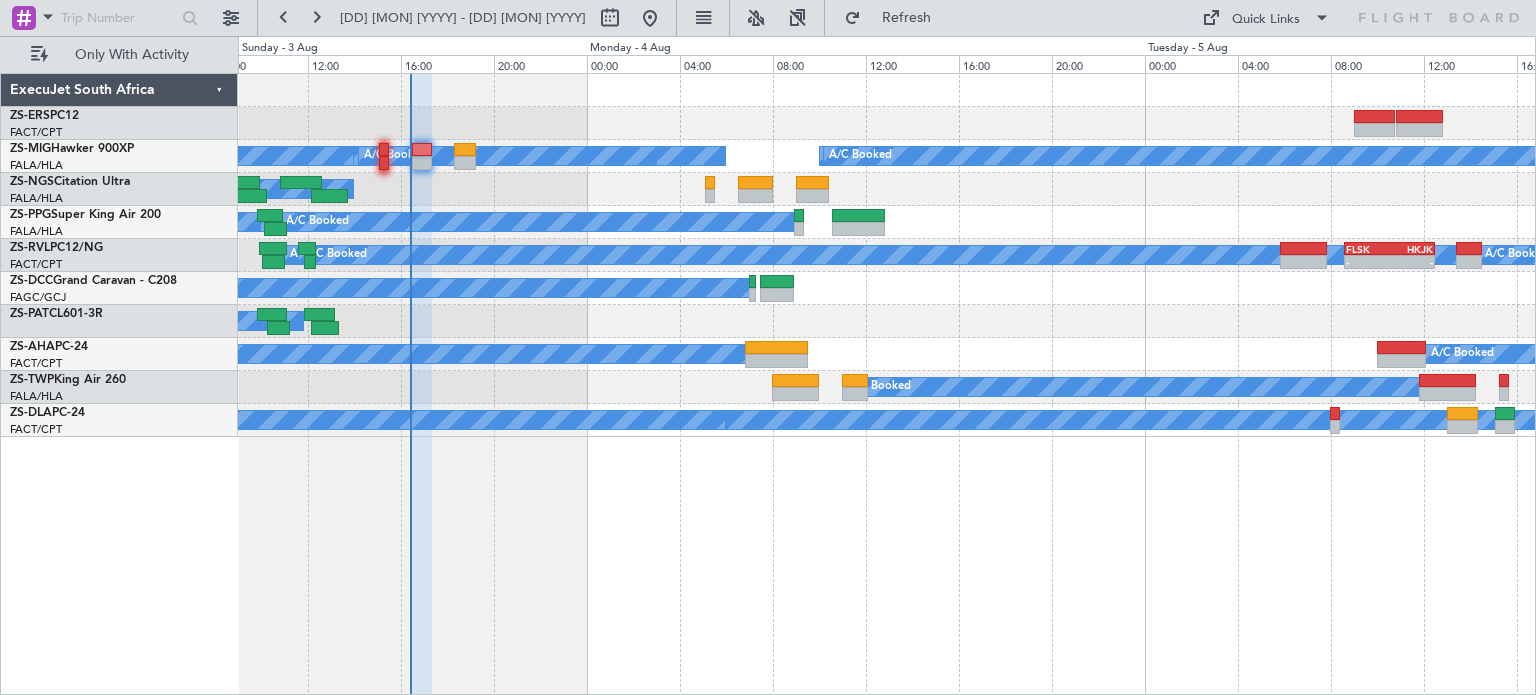 type on "0" 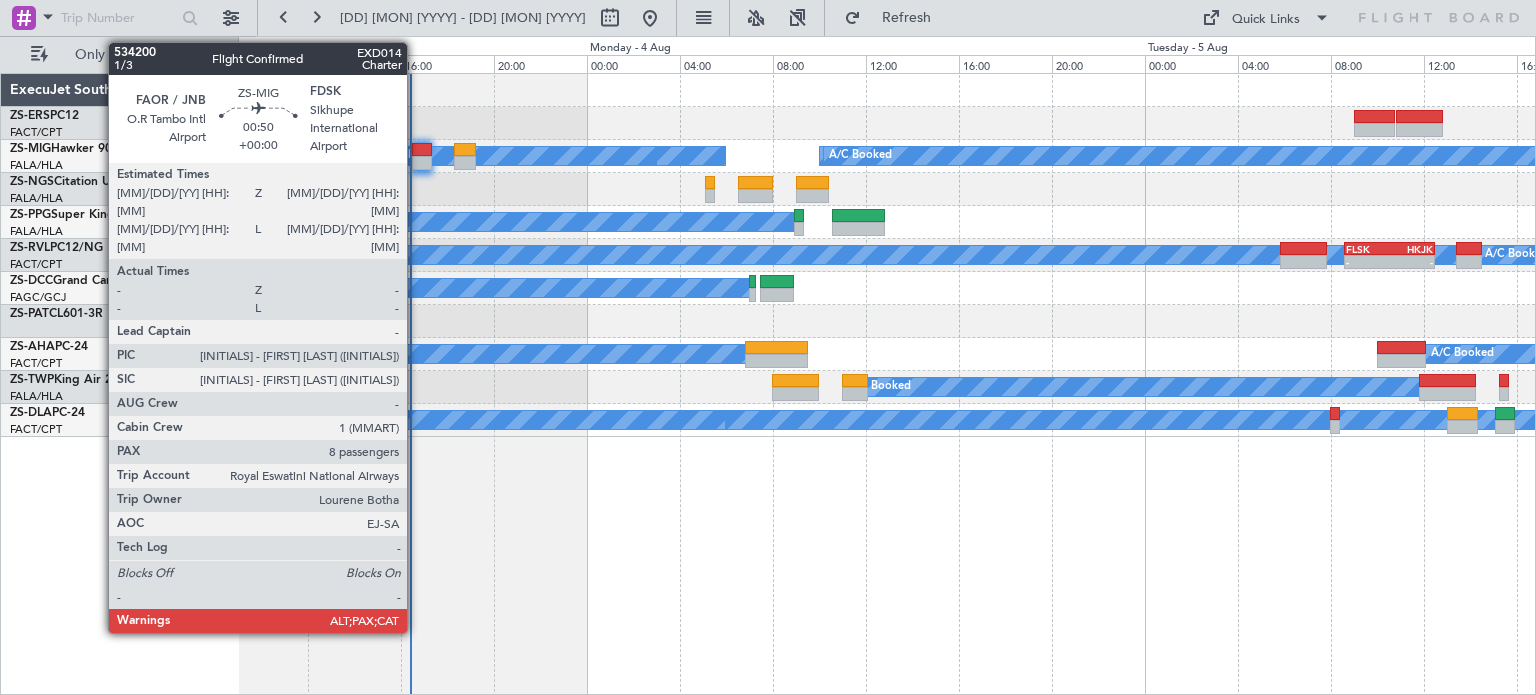 click 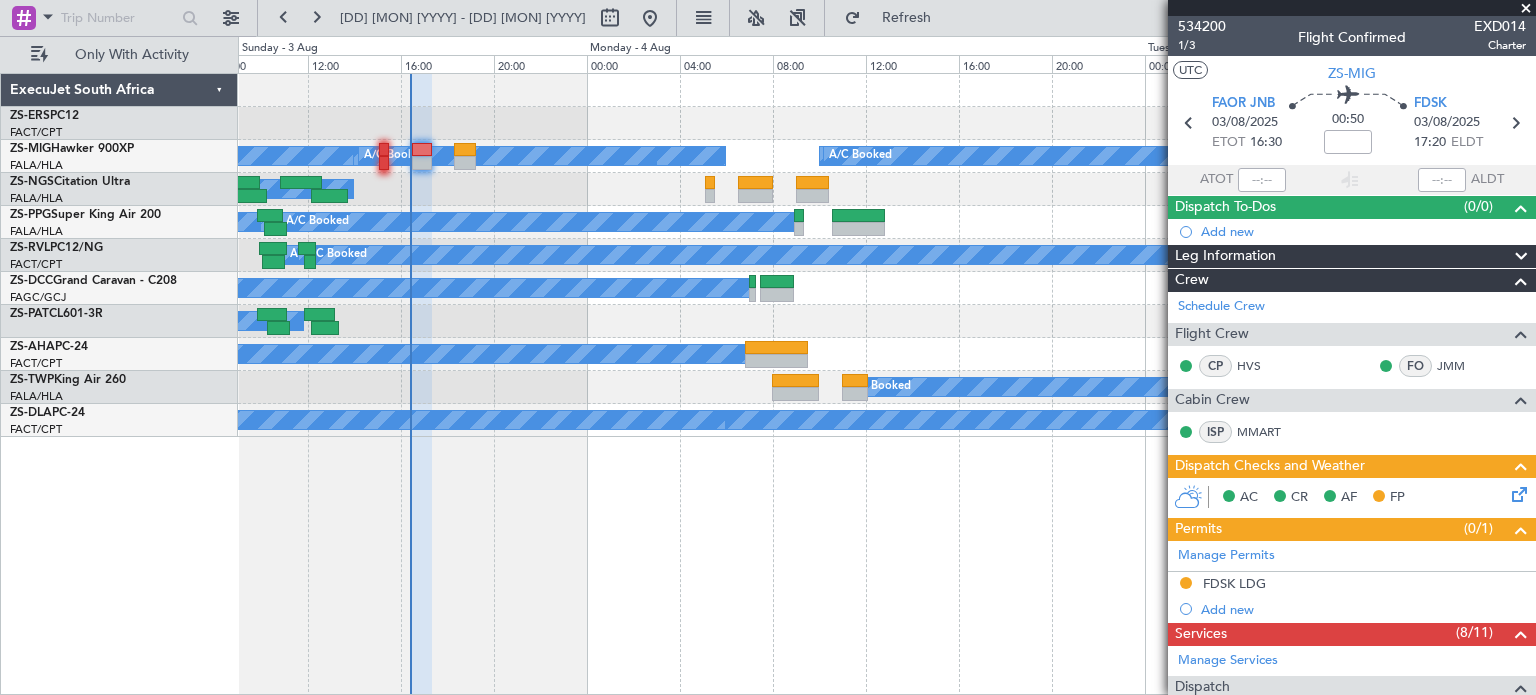 click at bounding box center [1526, 9] 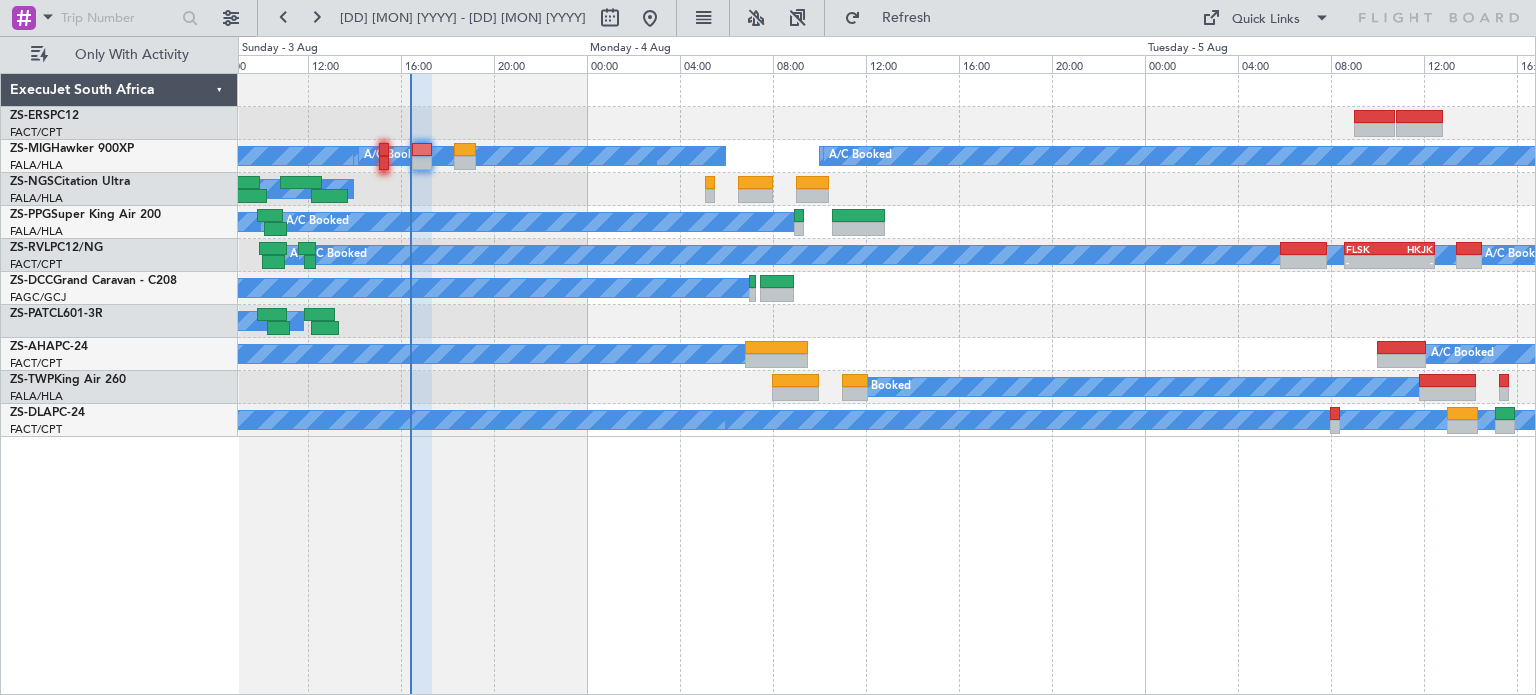 type on "0" 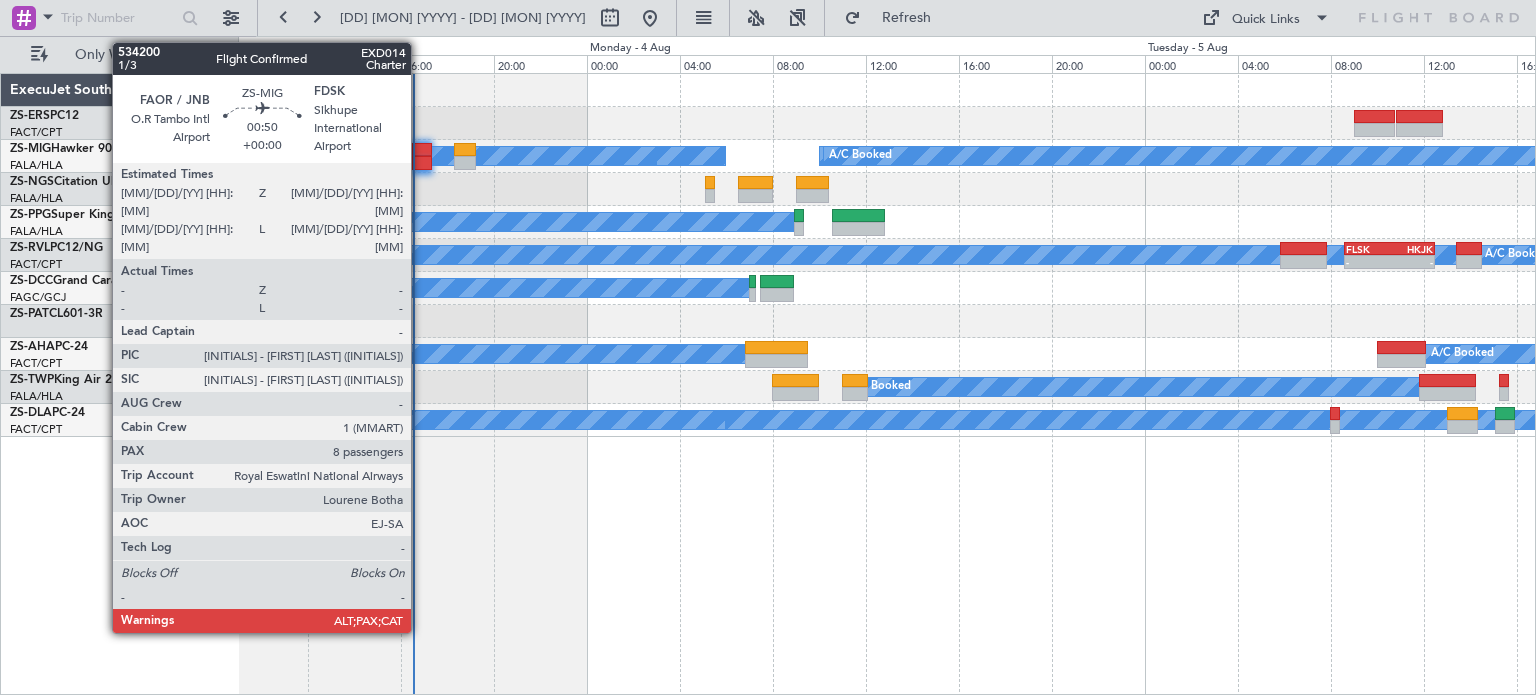click 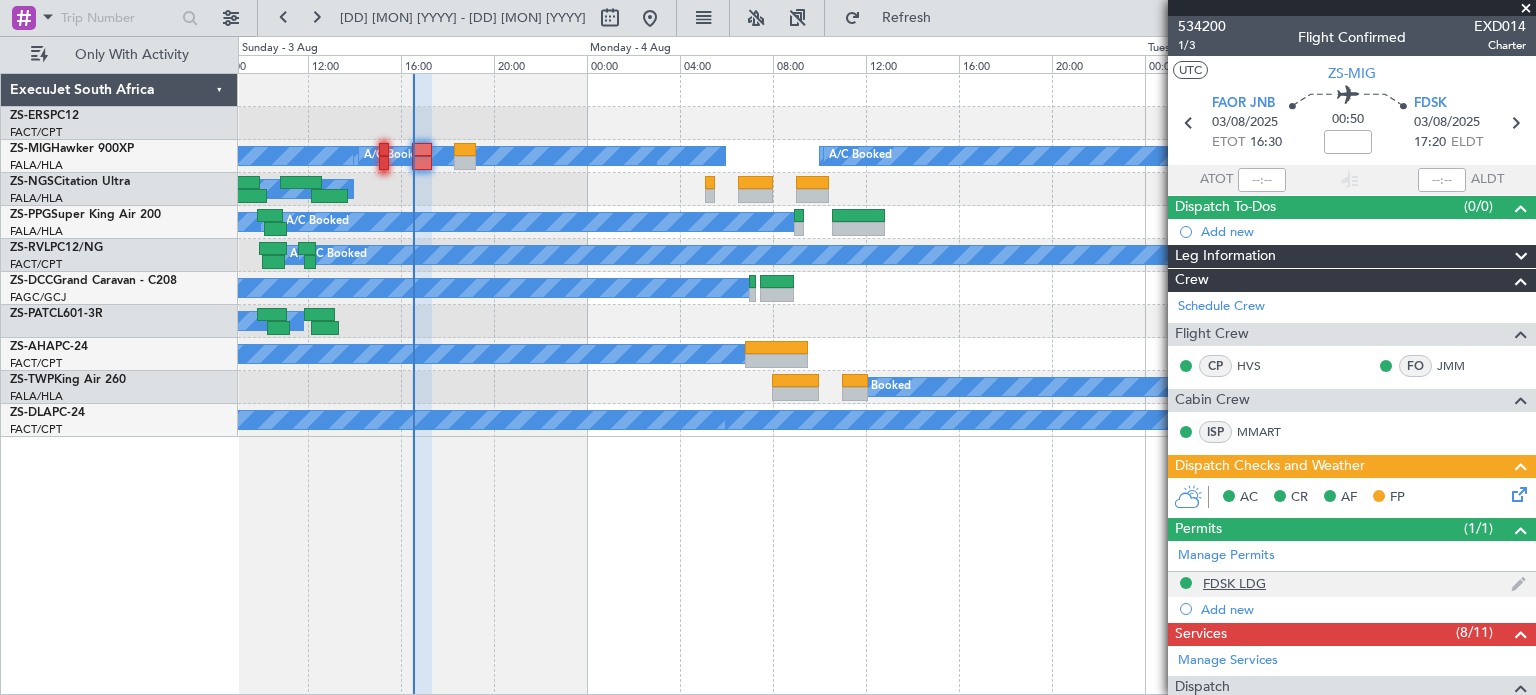 click on "FDSK LDG" at bounding box center (1234, 583) 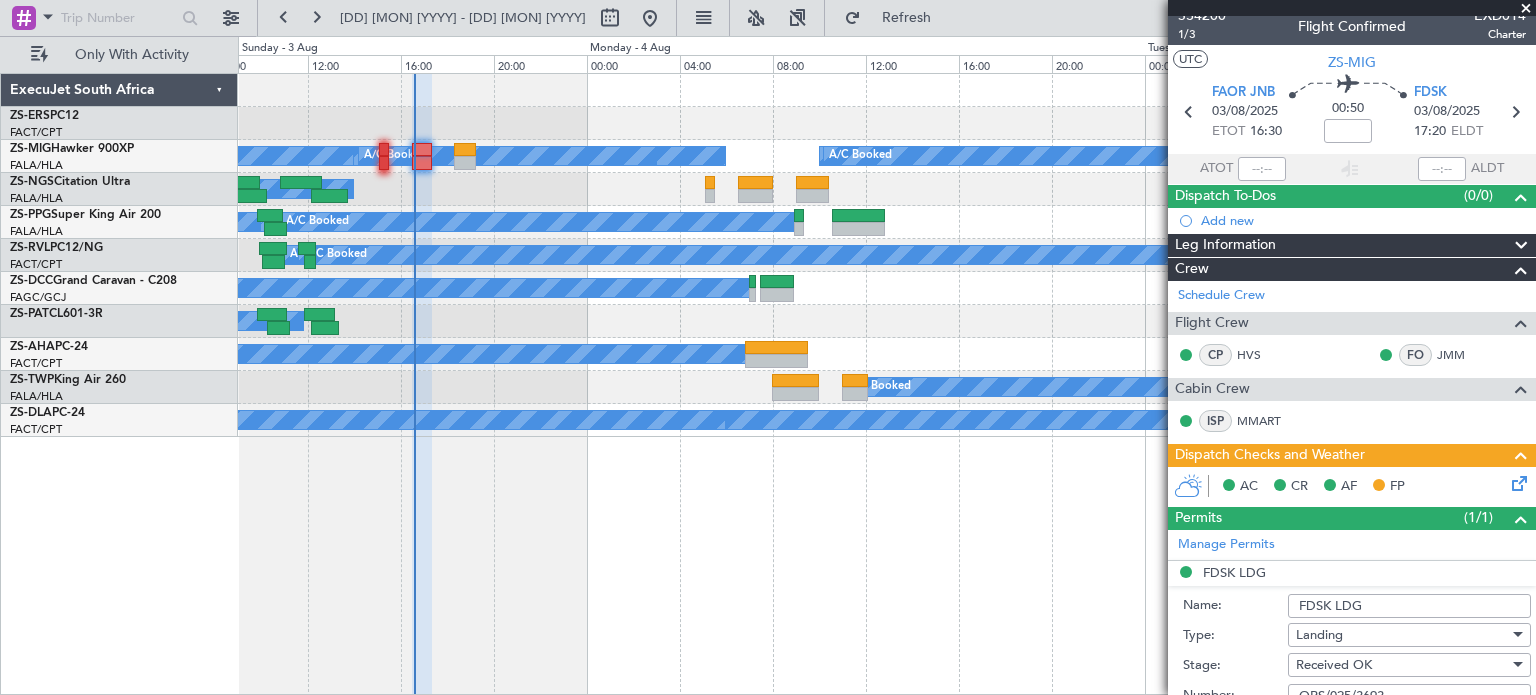 scroll, scrollTop: 0, scrollLeft: 0, axis: both 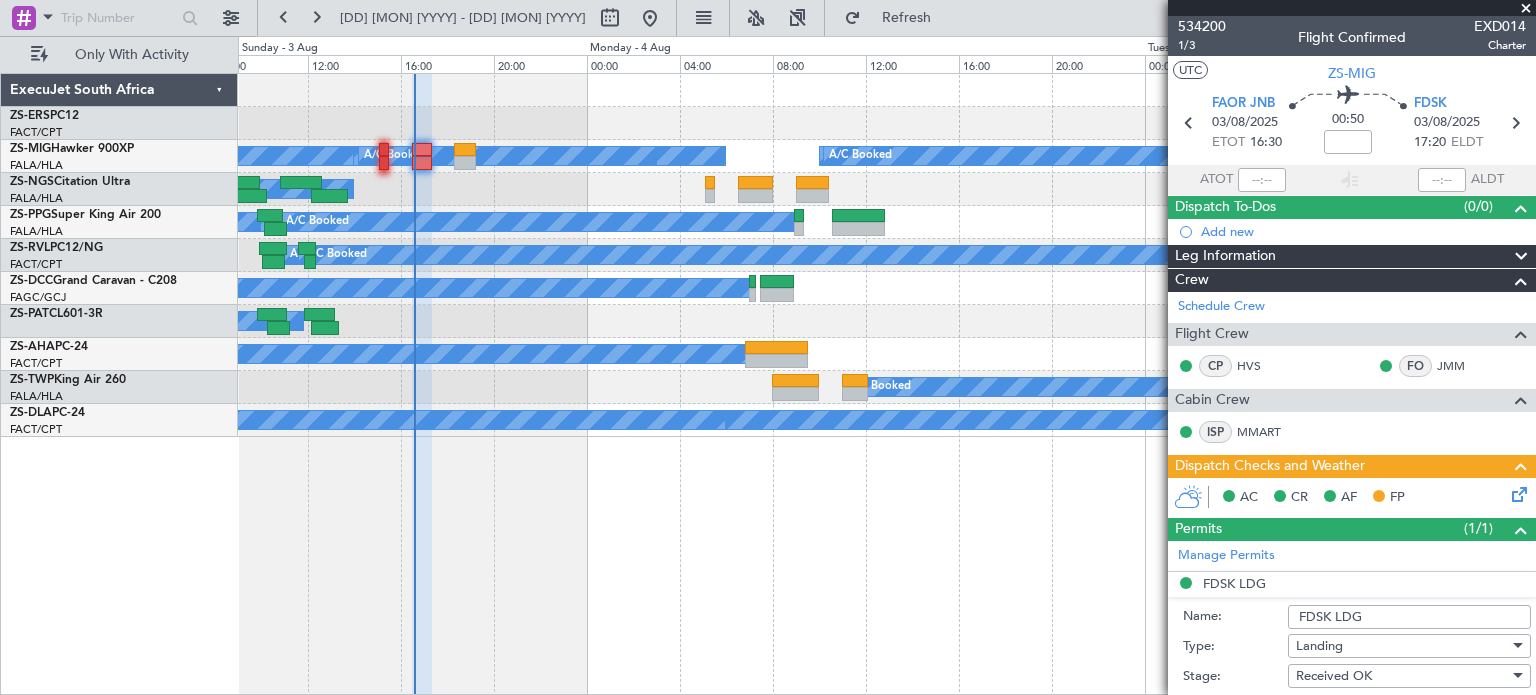 click at bounding box center [1526, 9] 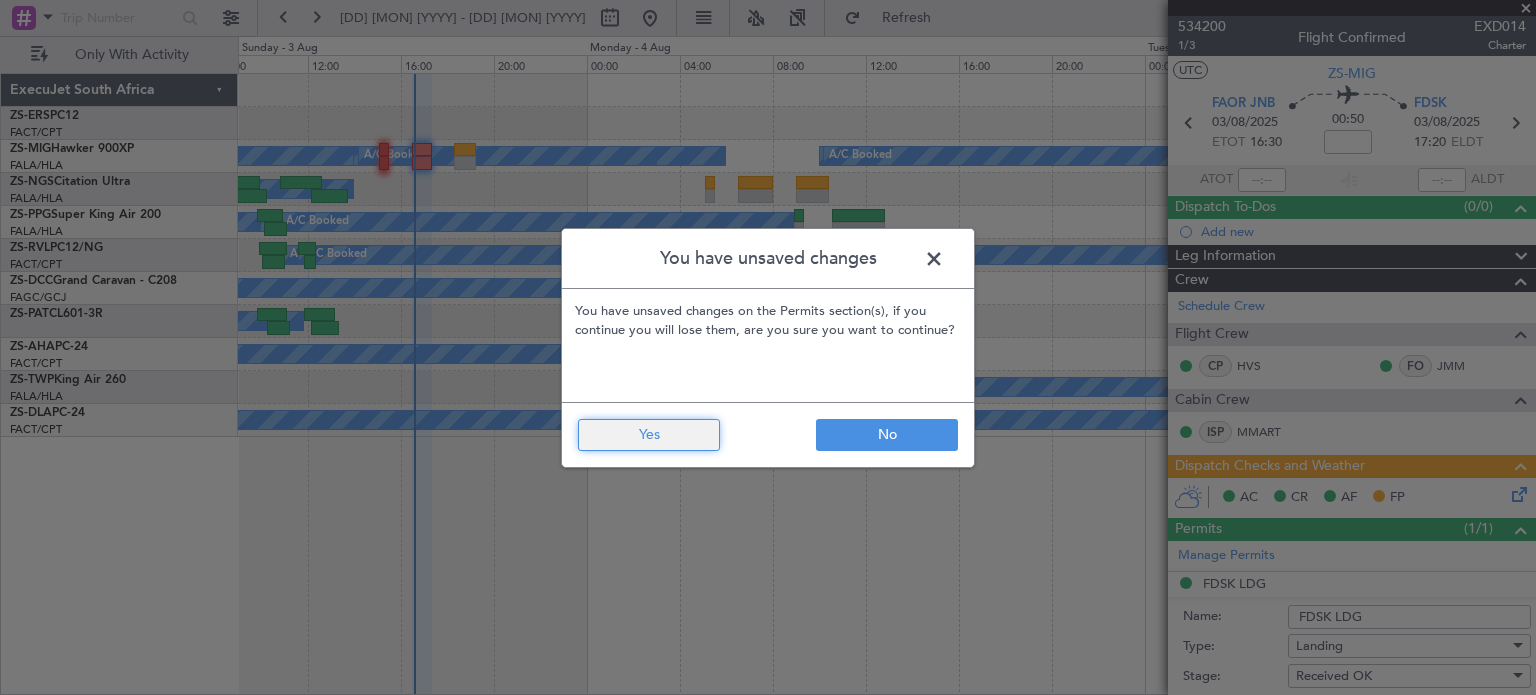 click on "Yes" 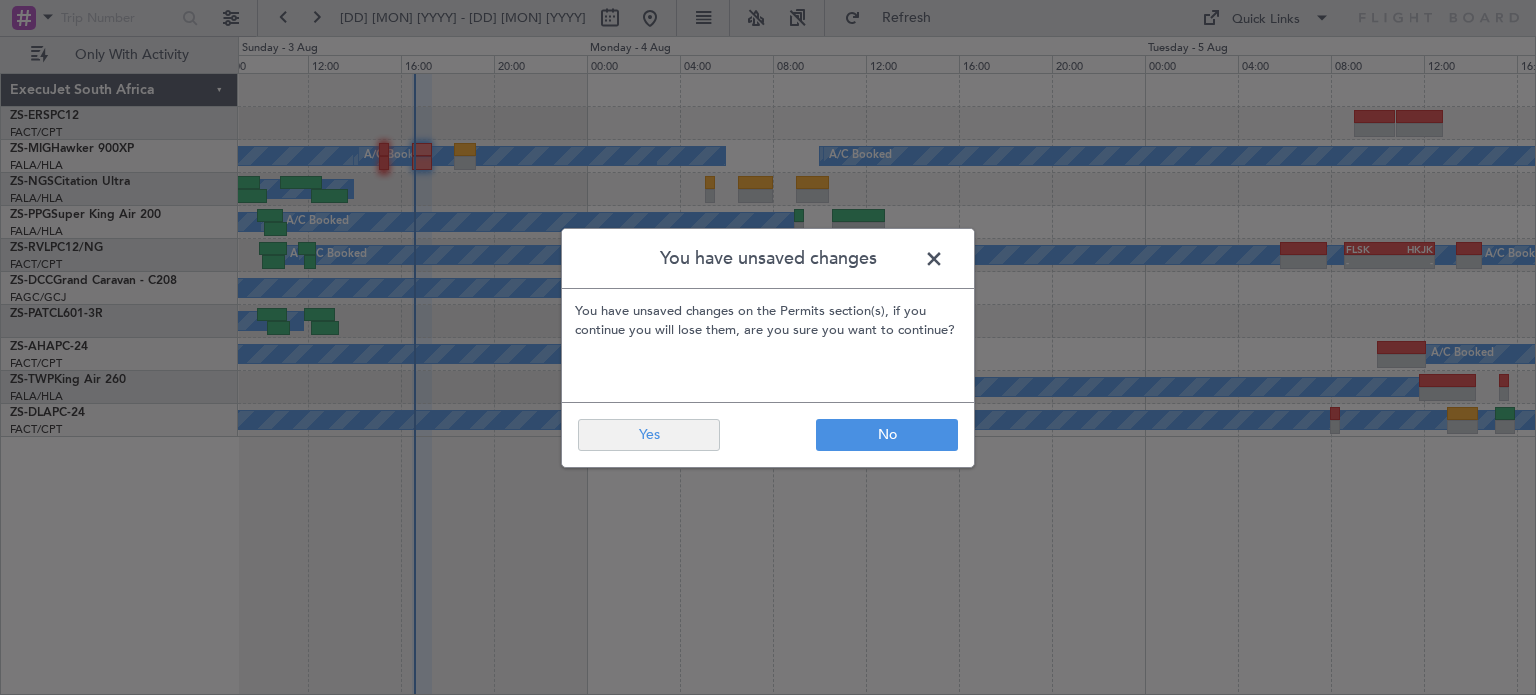 type on "0" 